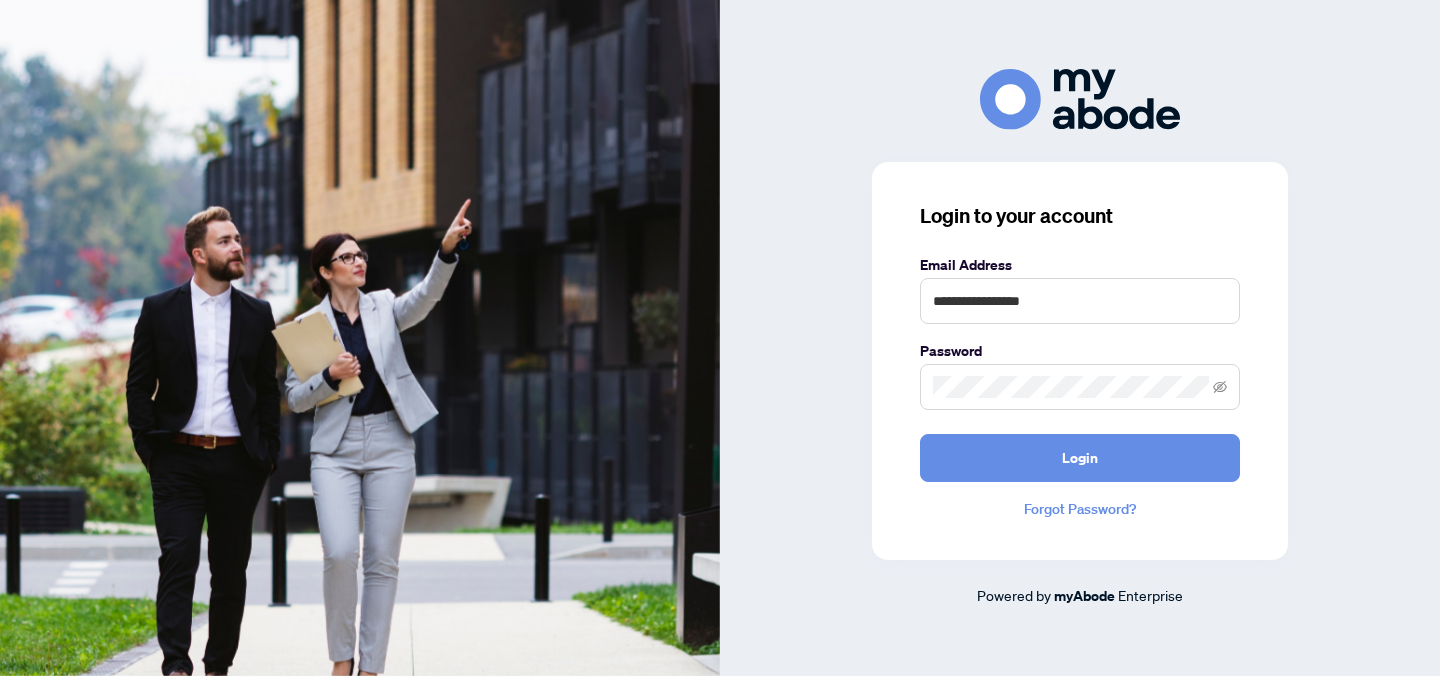 scroll, scrollTop: 0, scrollLeft: 0, axis: both 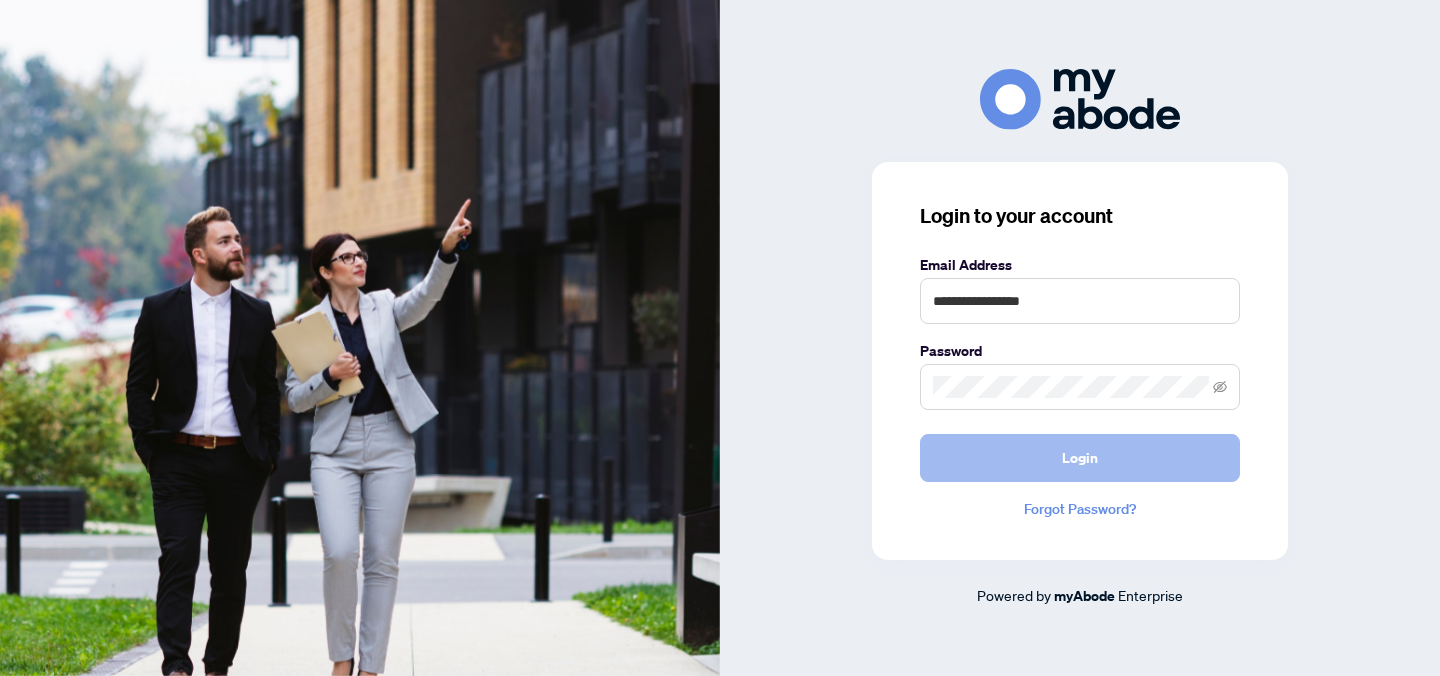 click on "Login" at bounding box center [1080, 458] 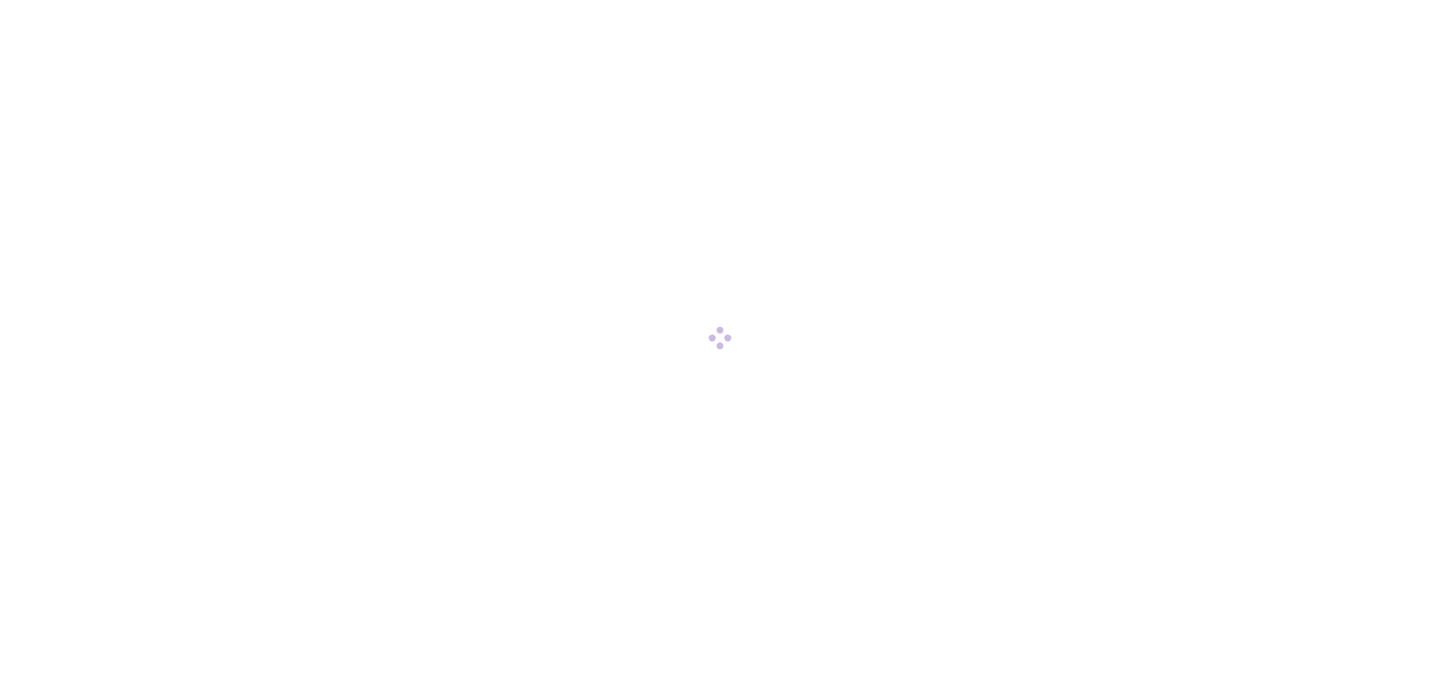 scroll, scrollTop: 0, scrollLeft: 0, axis: both 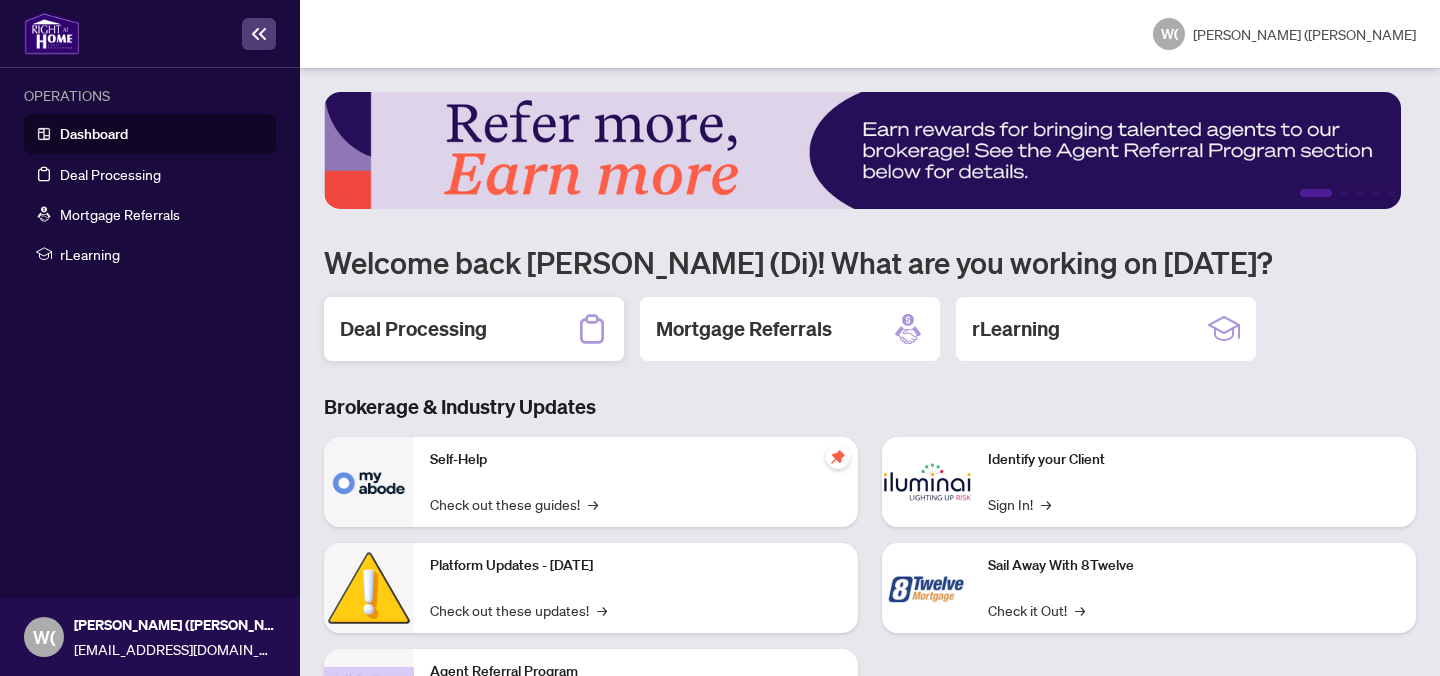 click on "Deal Processing" at bounding box center [413, 329] 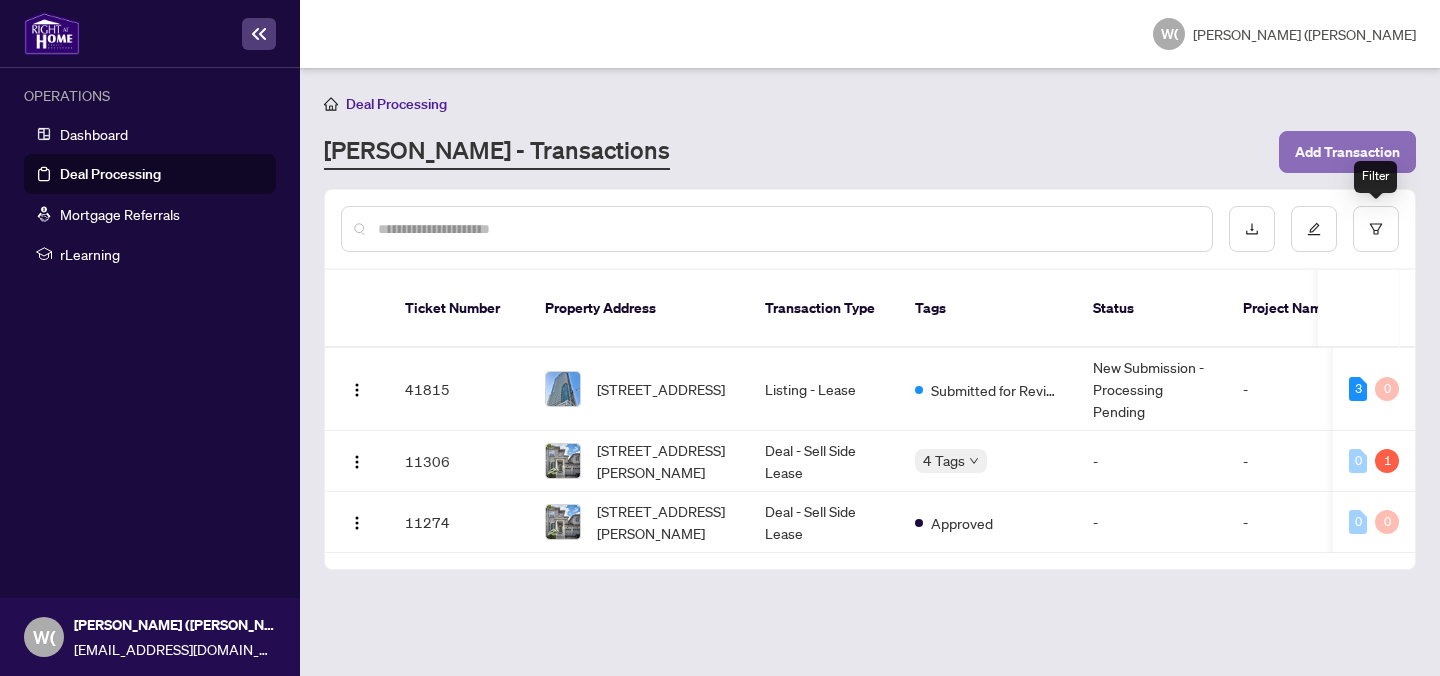click on "Add Transaction" at bounding box center [1347, 152] 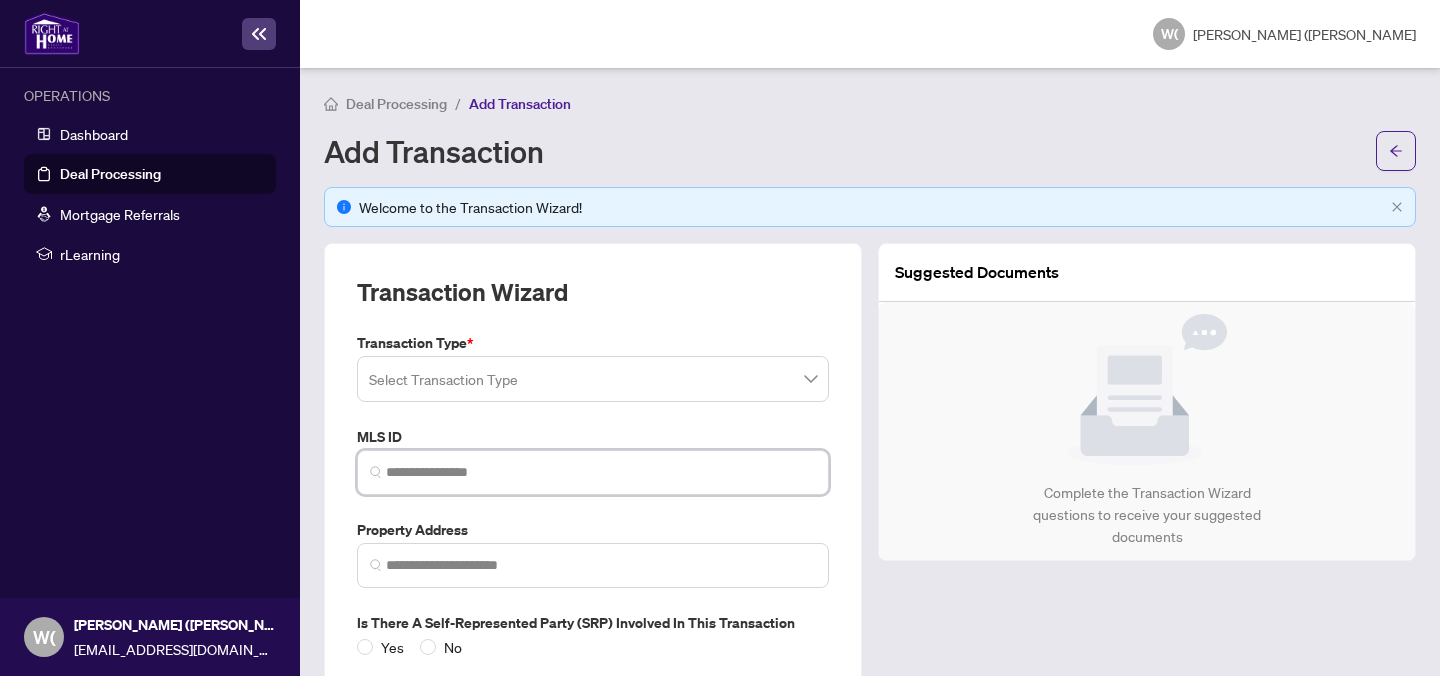 paste on "*********" 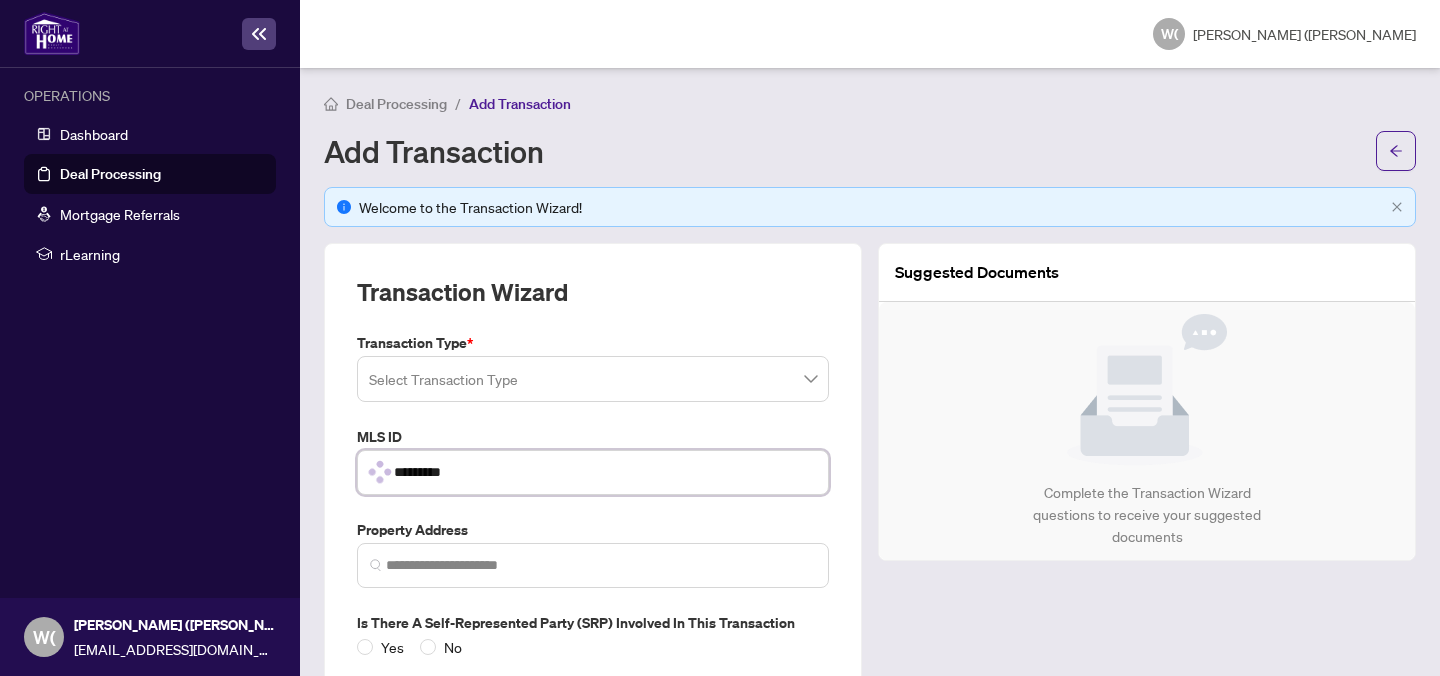 type on "*********" 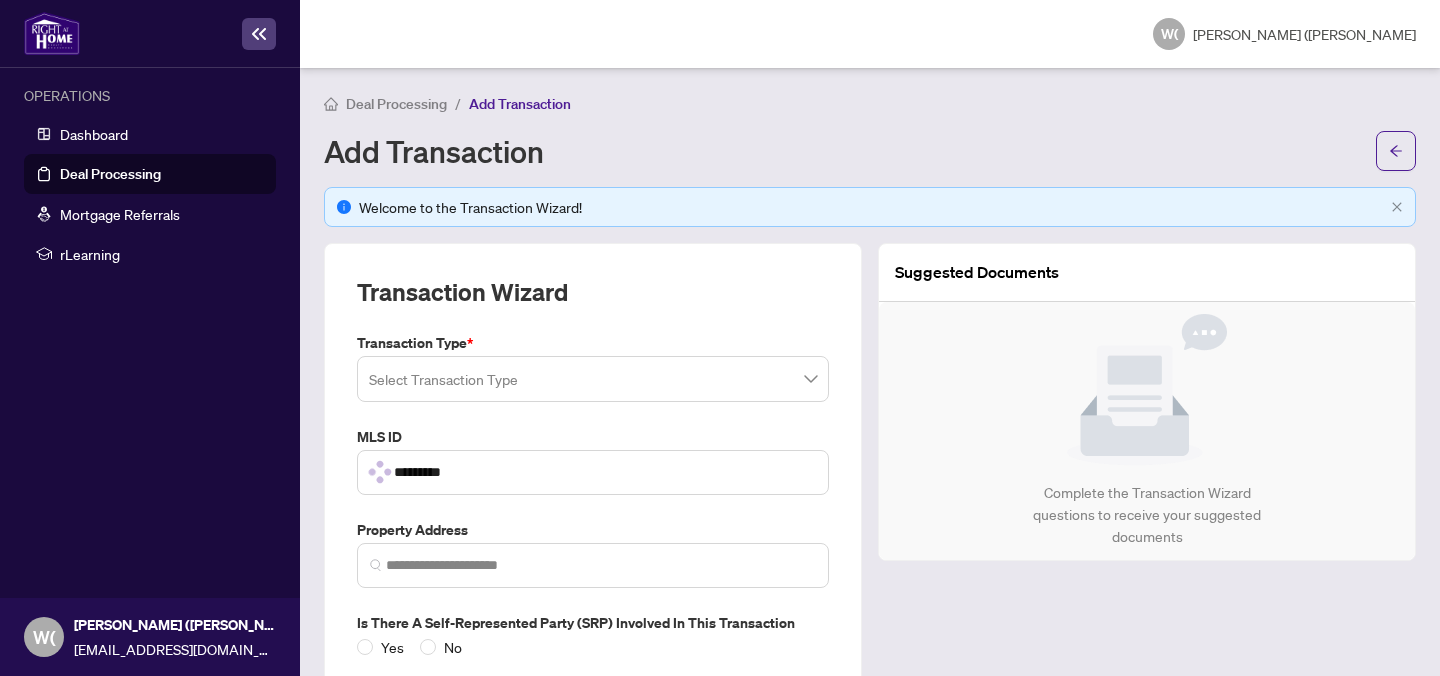 click at bounding box center (593, 379) 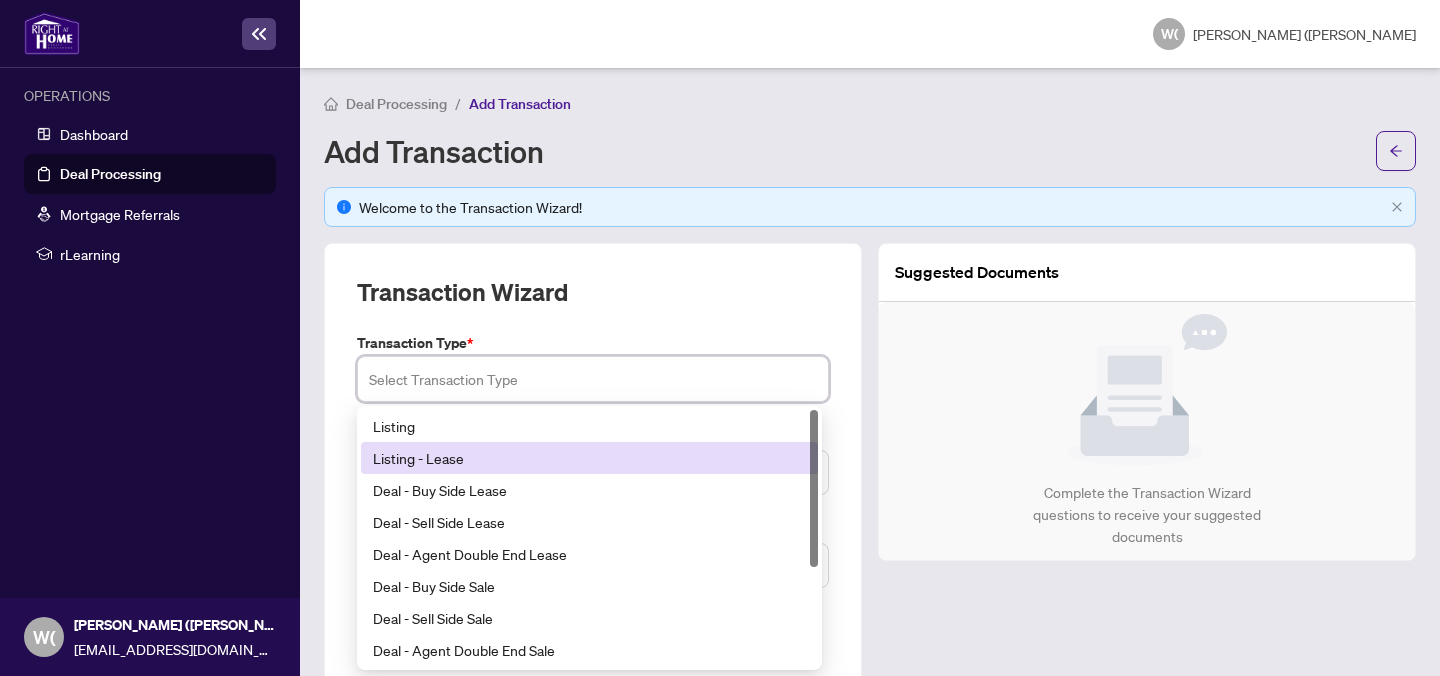 click on "Listing - Lease" at bounding box center (589, 458) 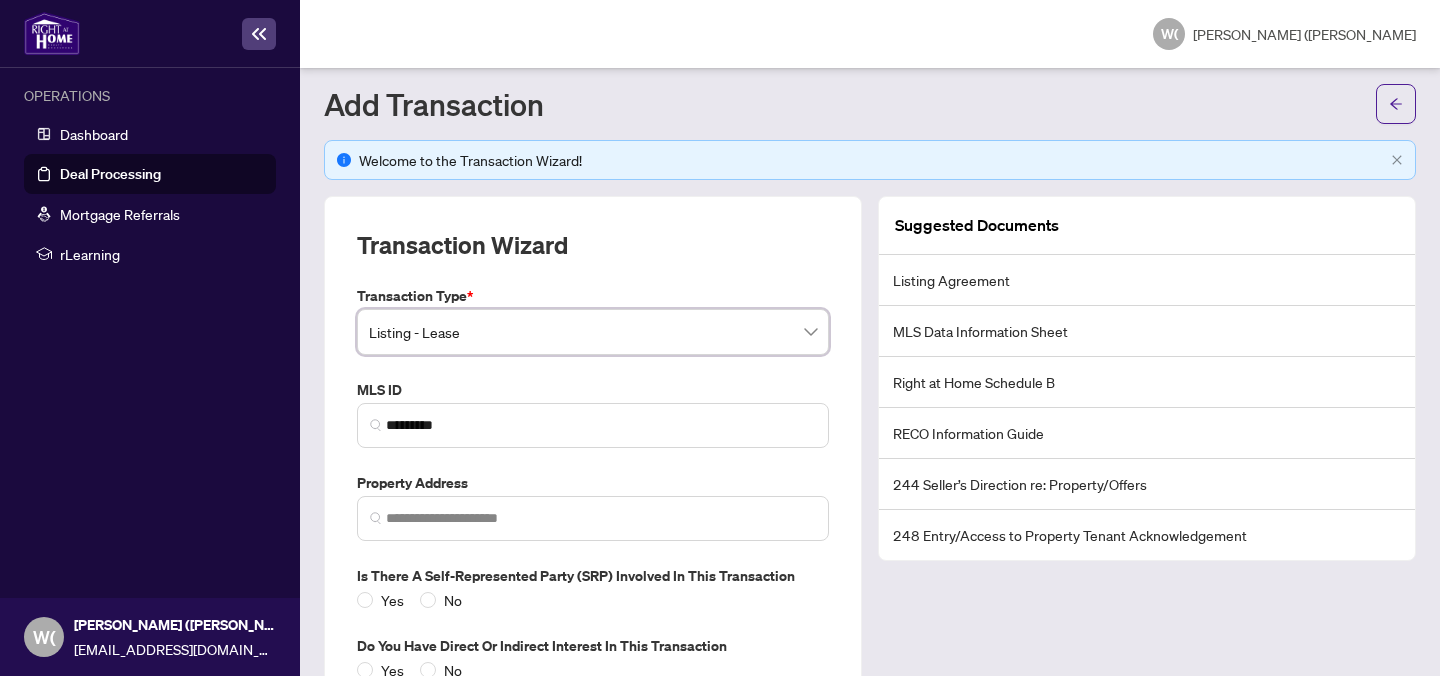 scroll, scrollTop: 185, scrollLeft: 0, axis: vertical 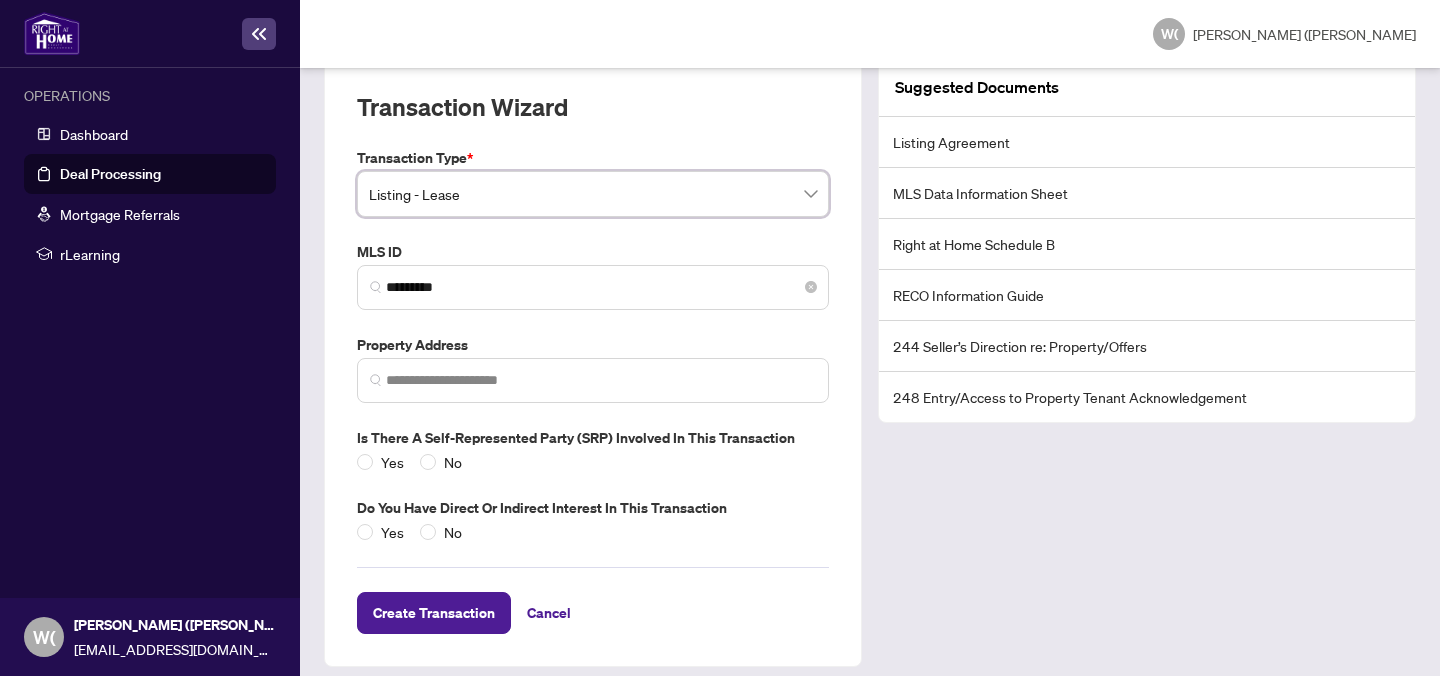 click on "*********" at bounding box center (593, 287) 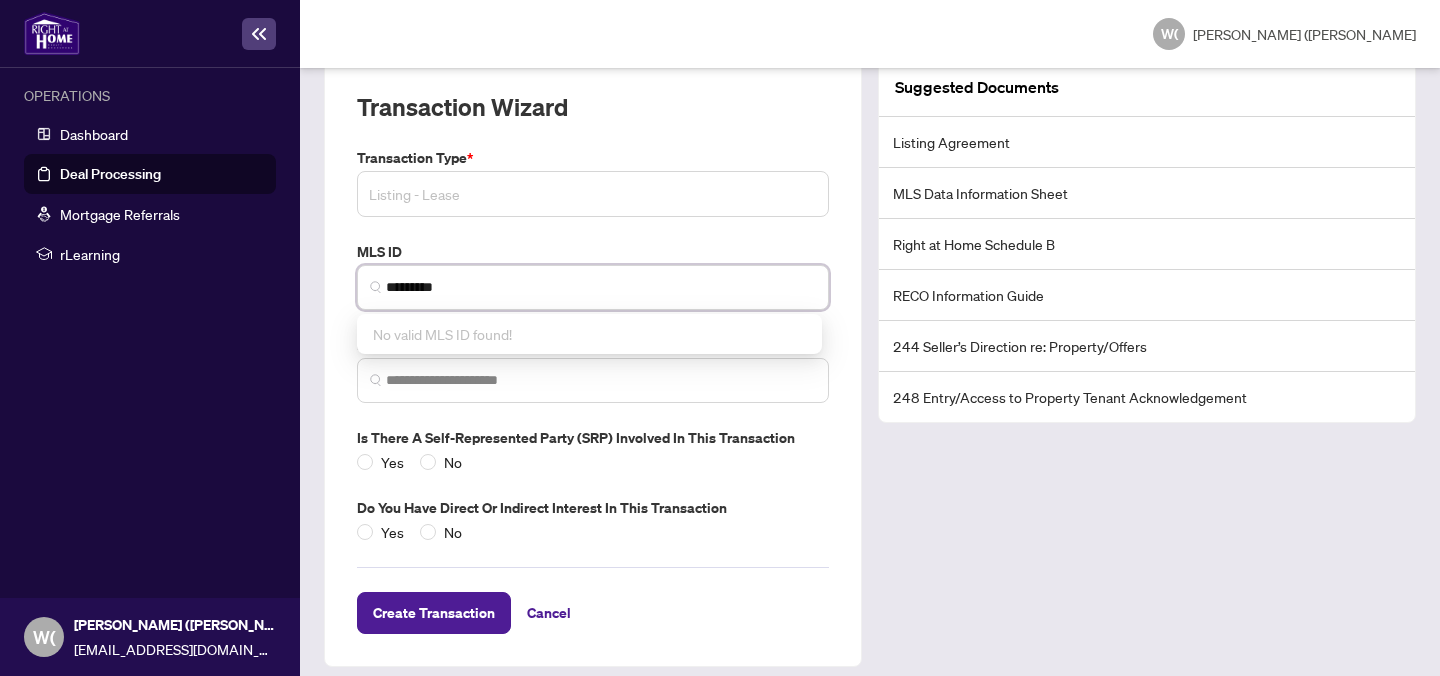 click on "Listing - Lease" at bounding box center [593, 194] 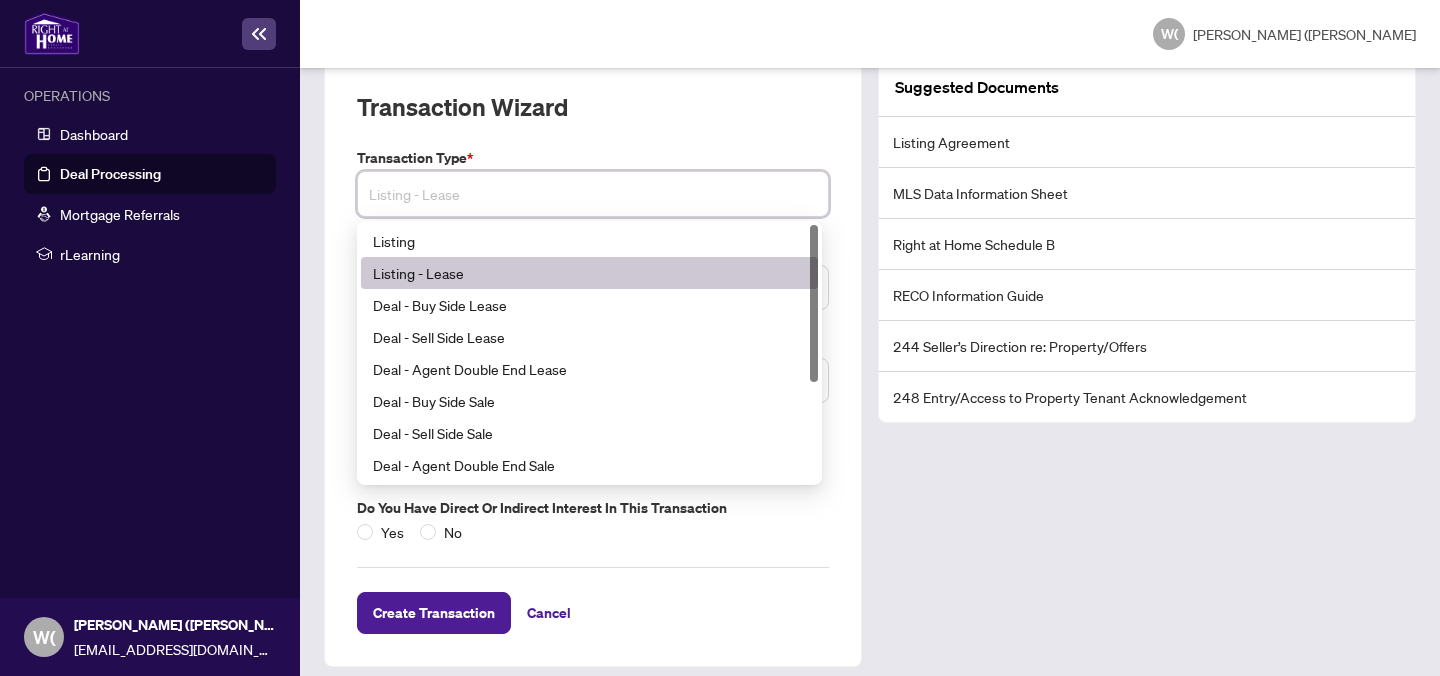 click on "Listing - Lease" at bounding box center (589, 273) 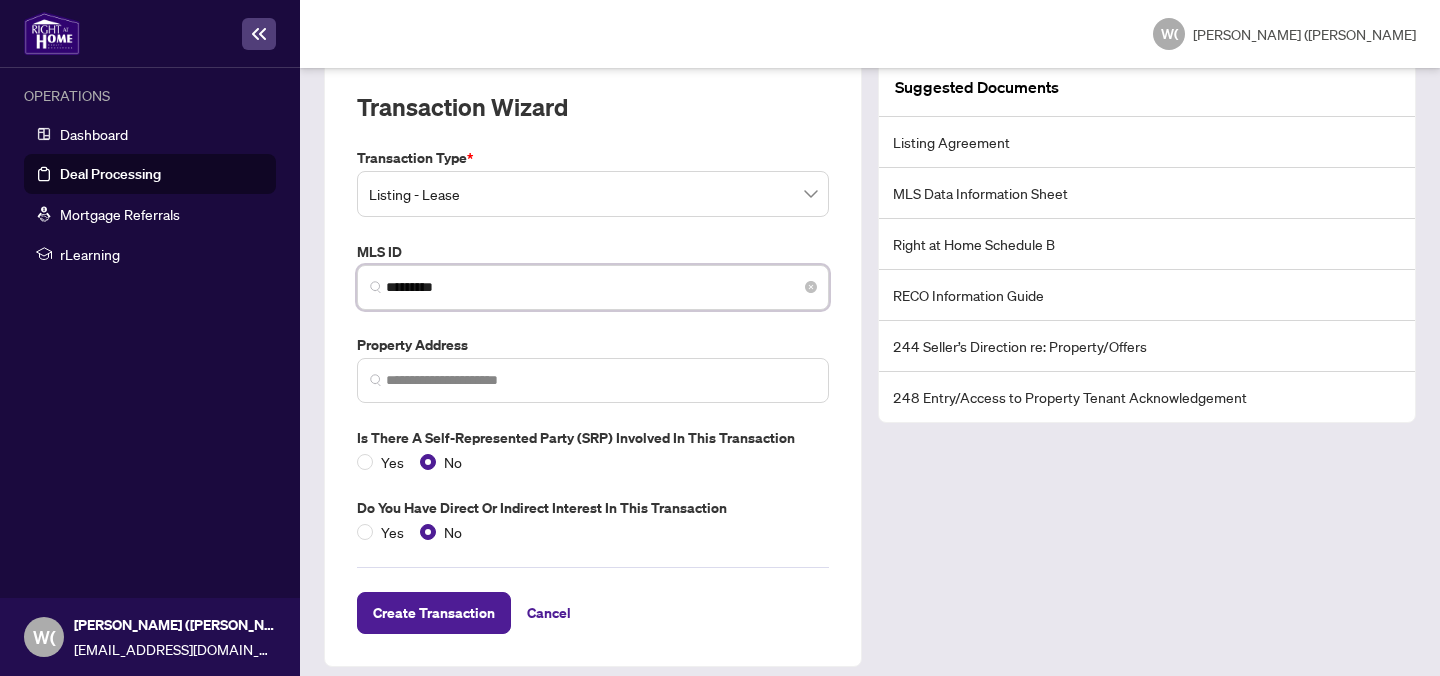 click on "*********" at bounding box center (601, 287) 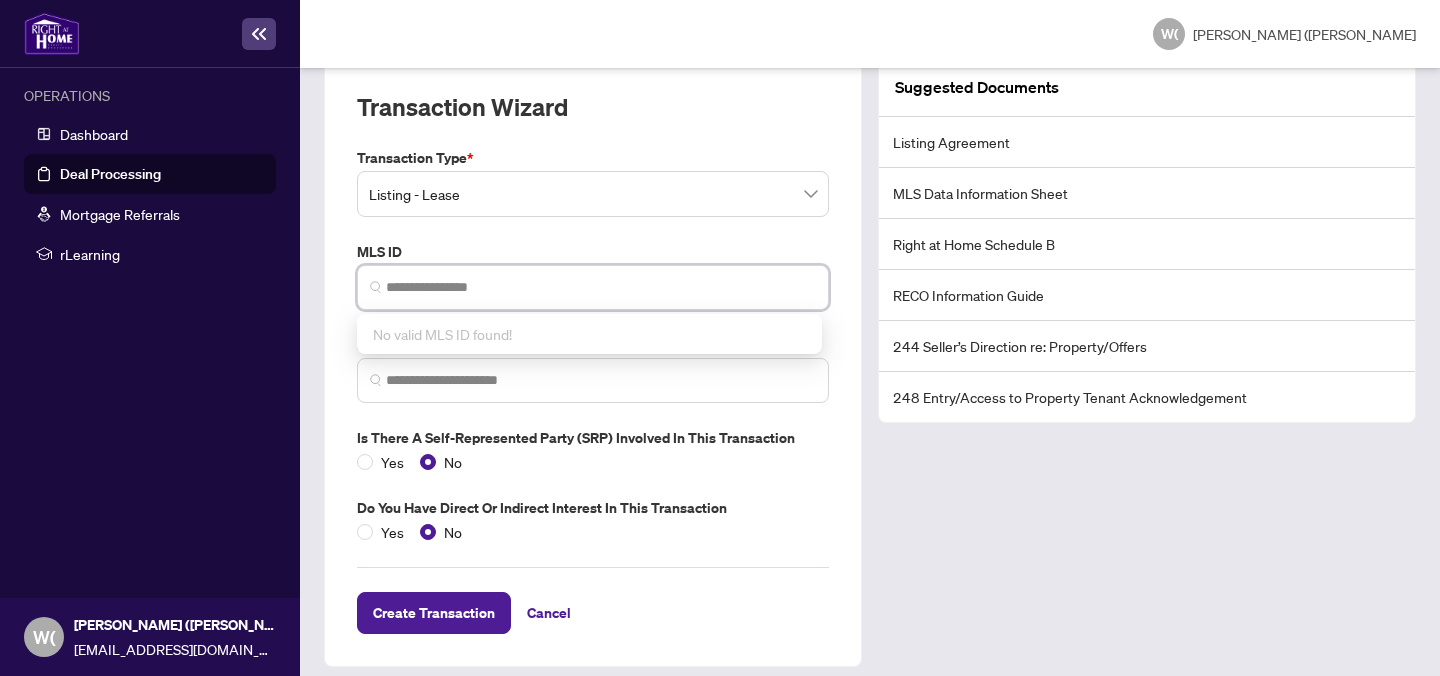 paste on "*********" 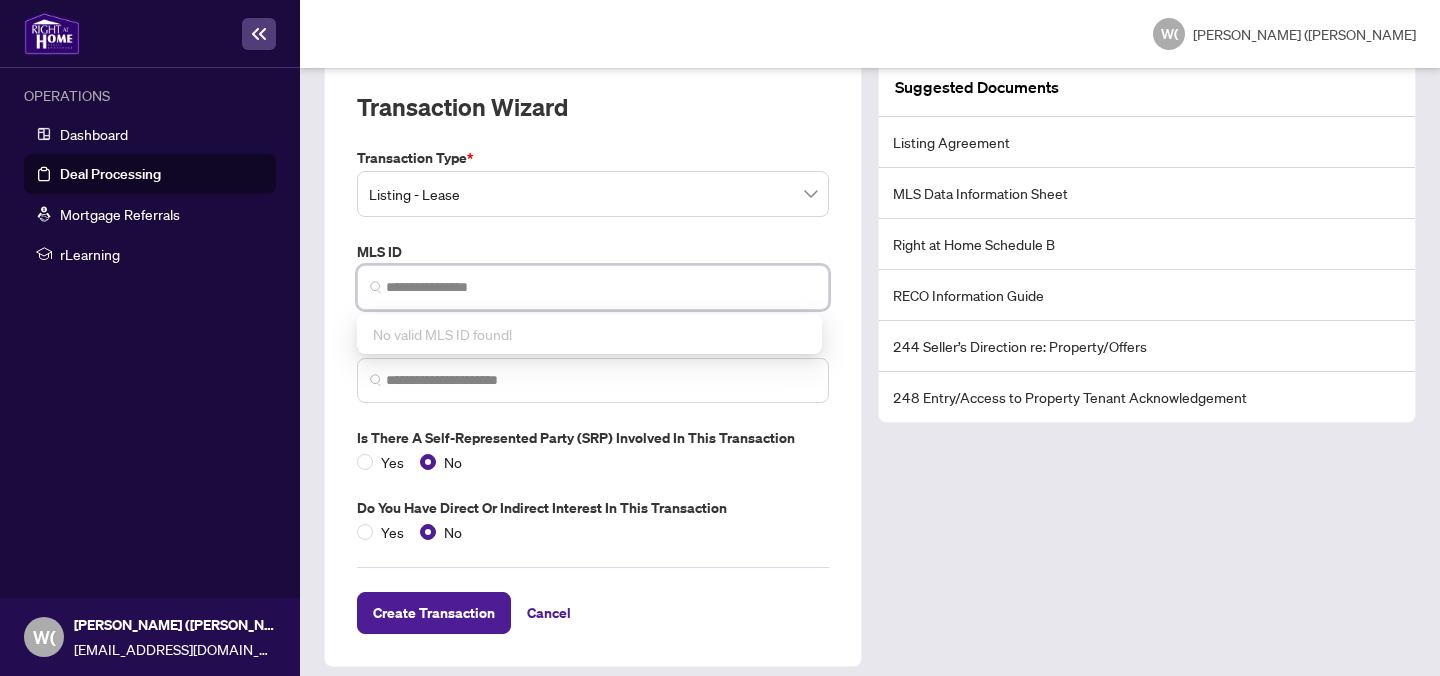 type on "*********" 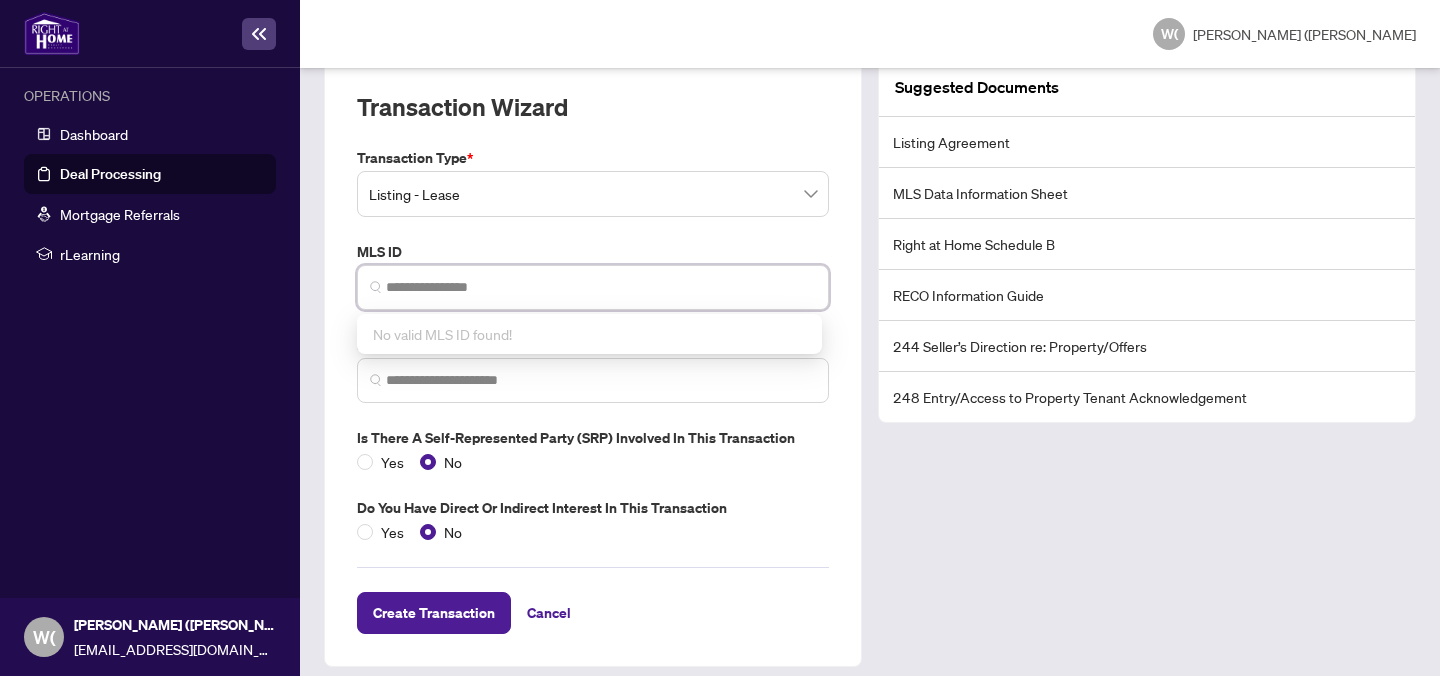 paste on "*********" 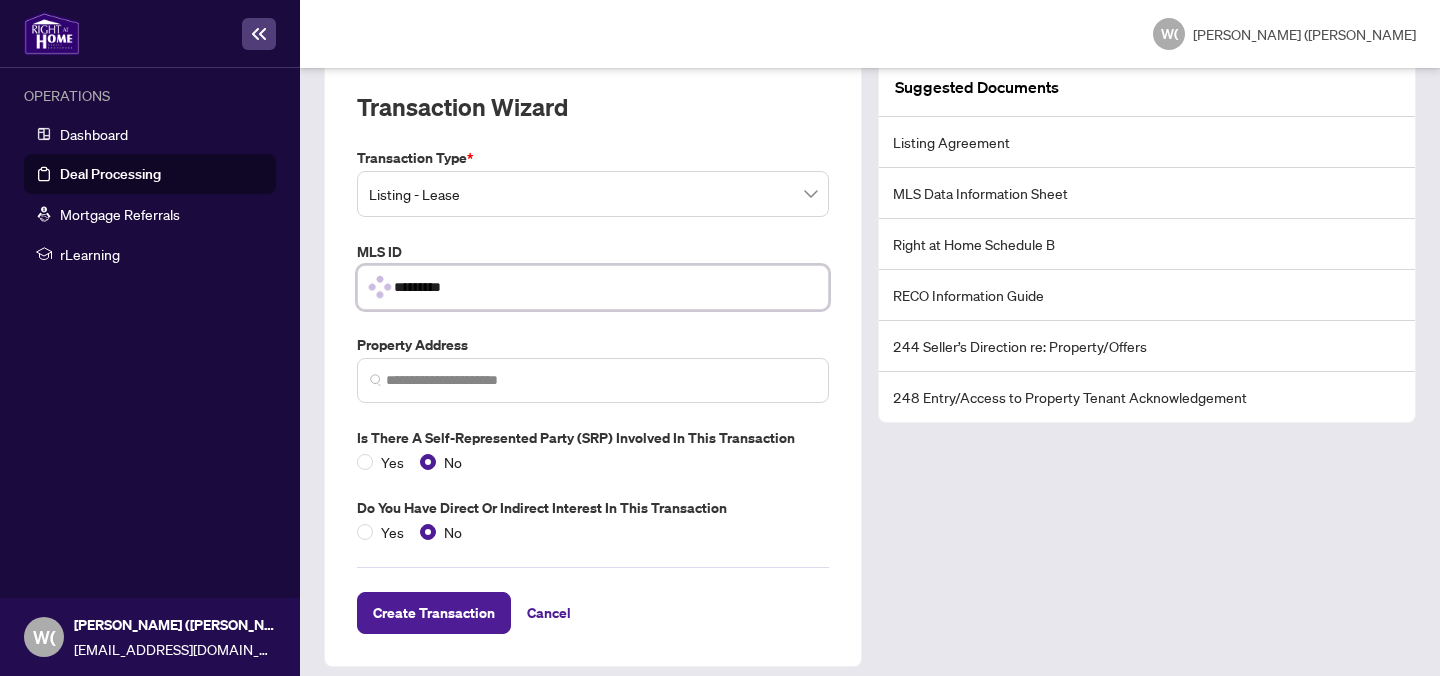 type on "*********" 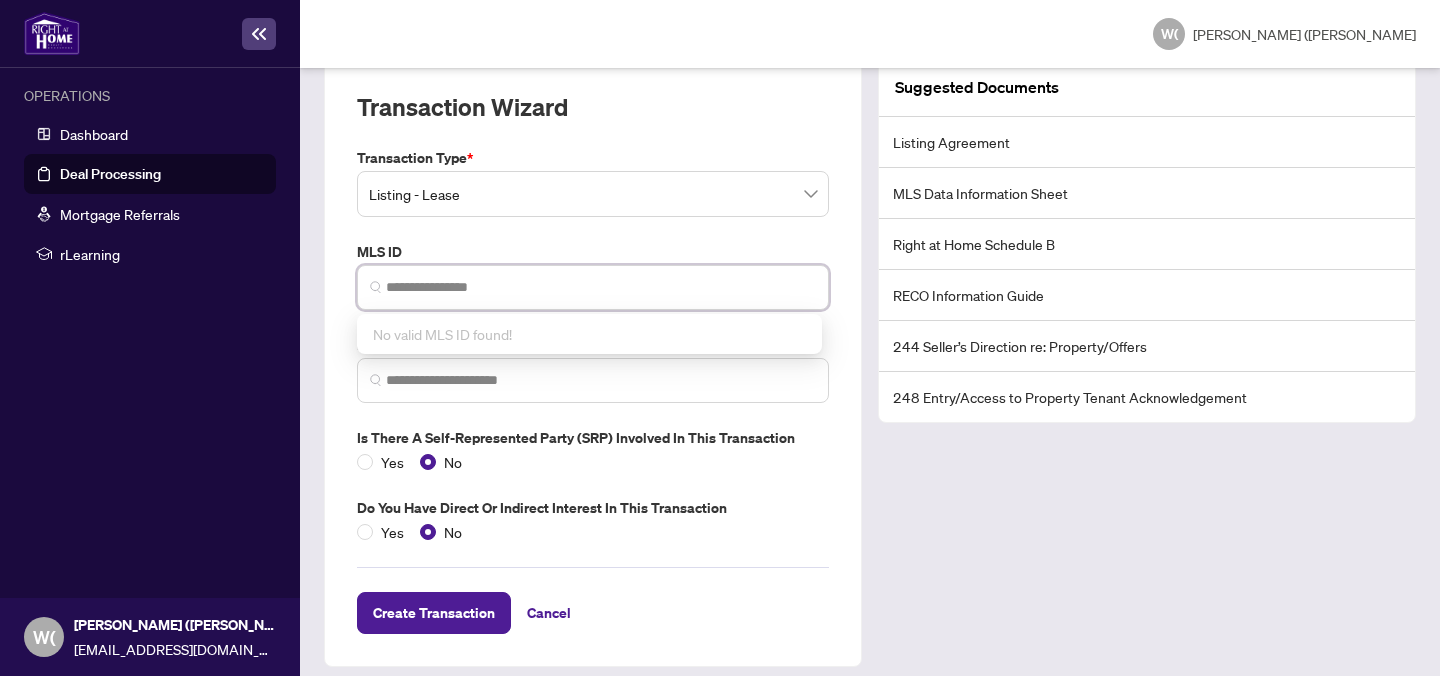 paste on "**********" 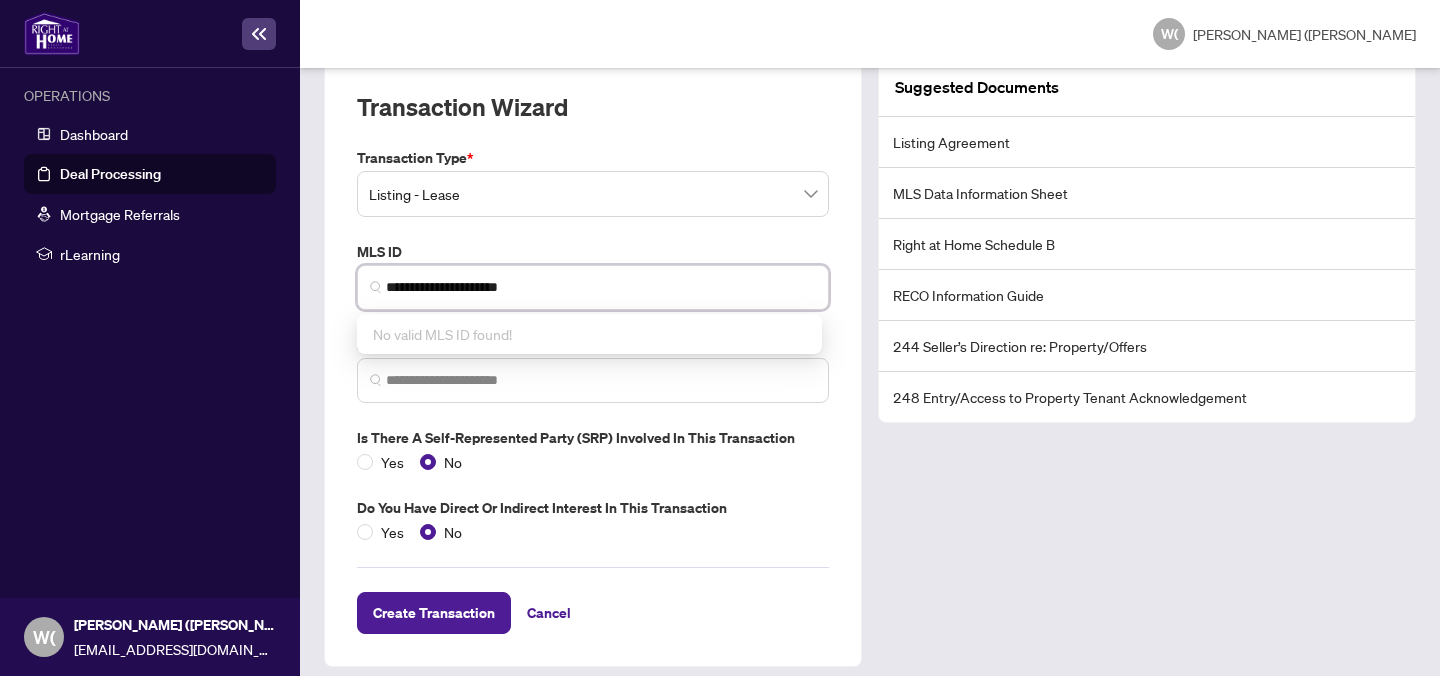 drag, startPoint x: 557, startPoint y: 301, endPoint x: 360, endPoint y: 259, distance: 201.4274 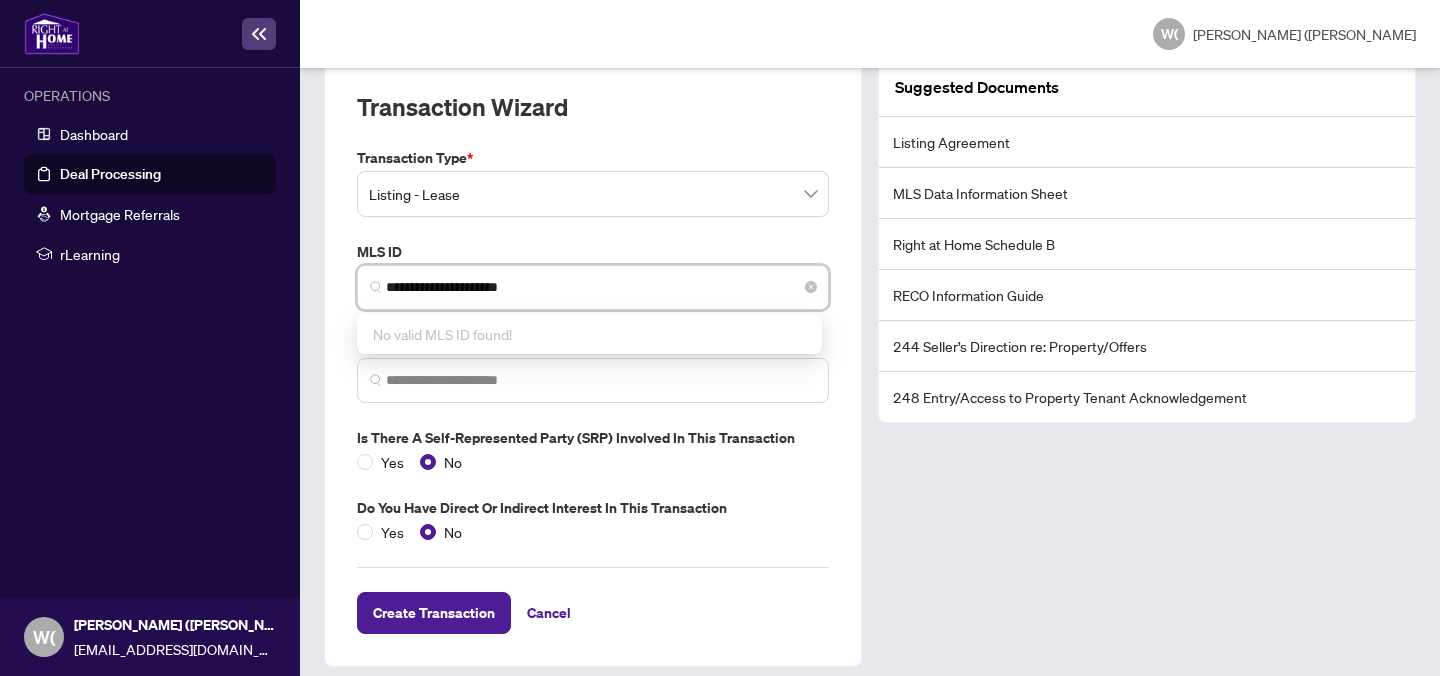click on "**********" at bounding box center [593, 287] 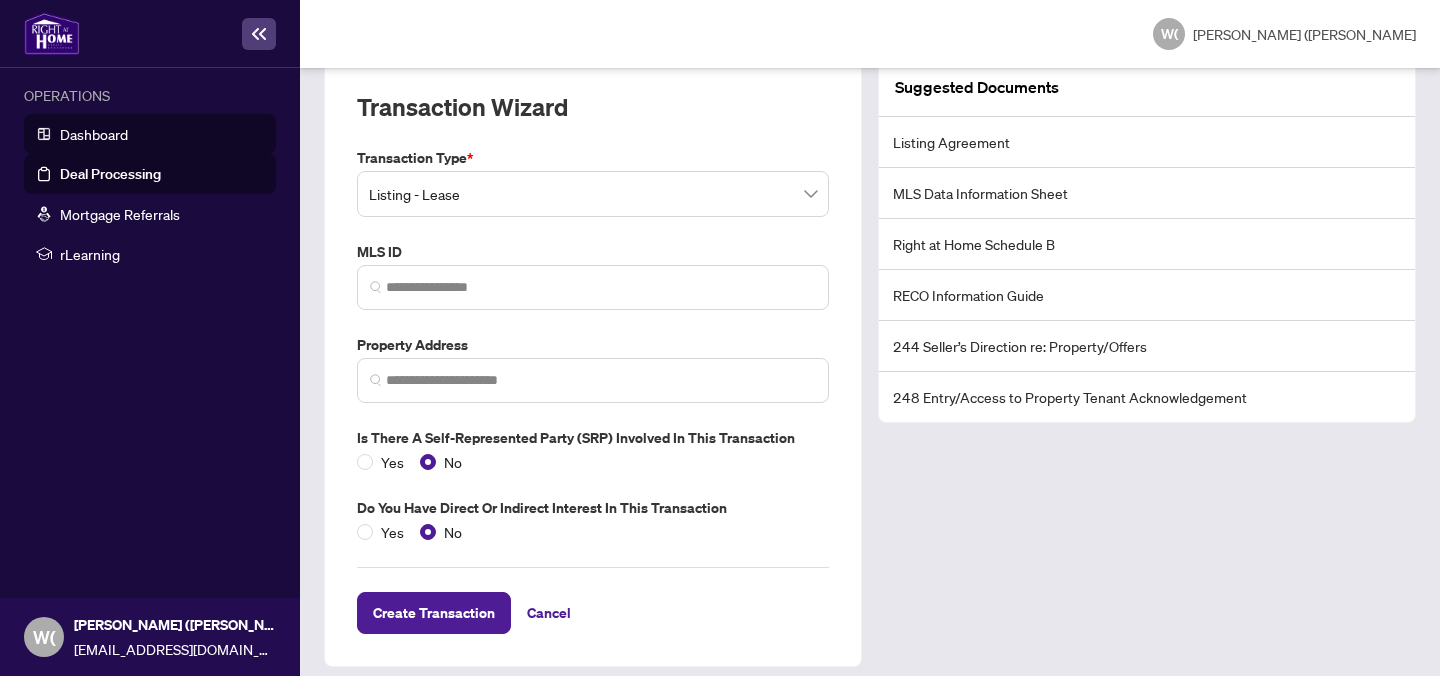 click on "Dashboard" at bounding box center [94, 134] 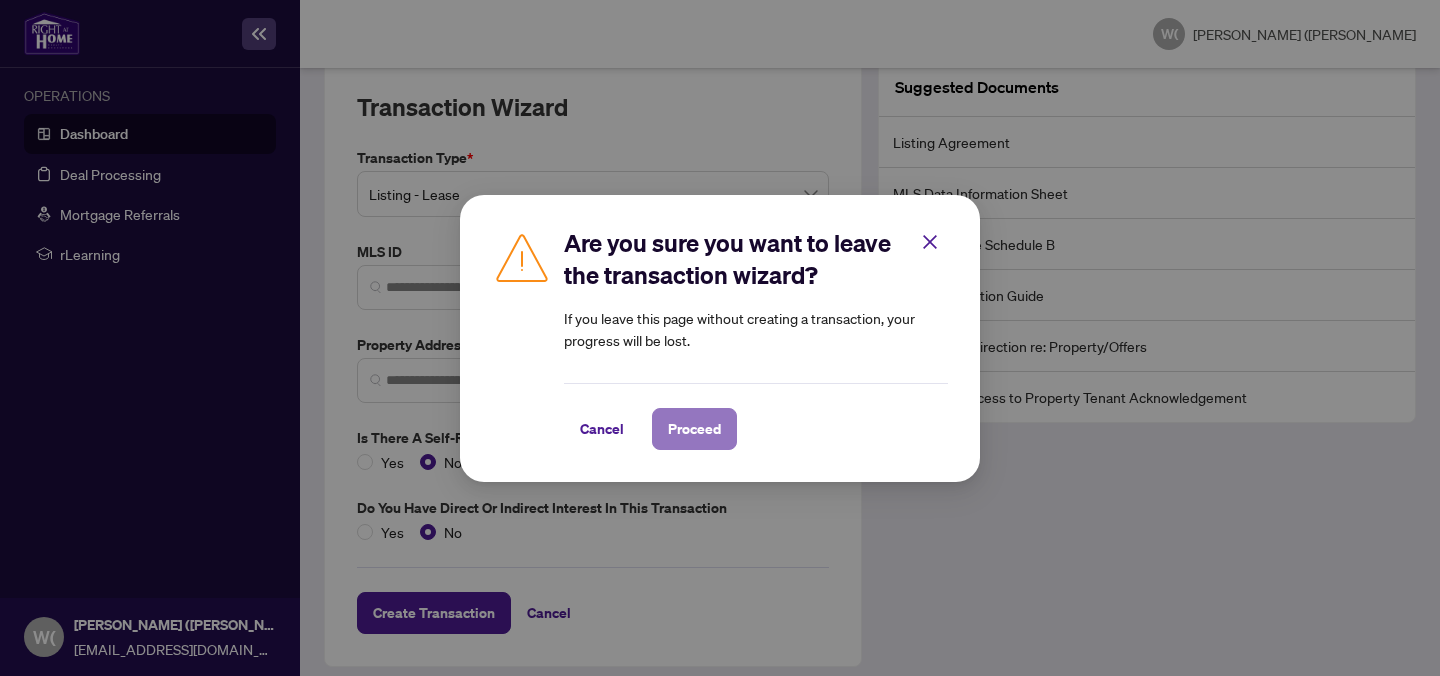 click on "Proceed" at bounding box center [694, 429] 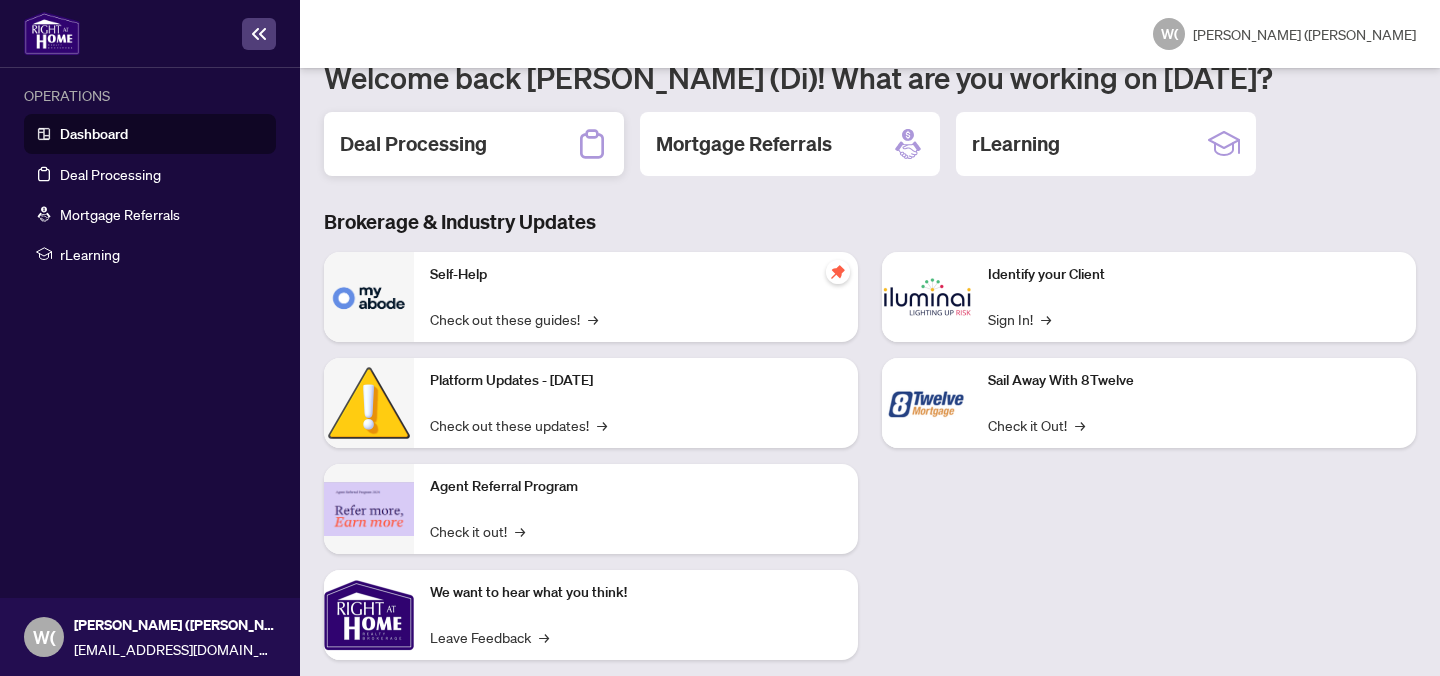 click on "Deal Processing" at bounding box center (413, 144) 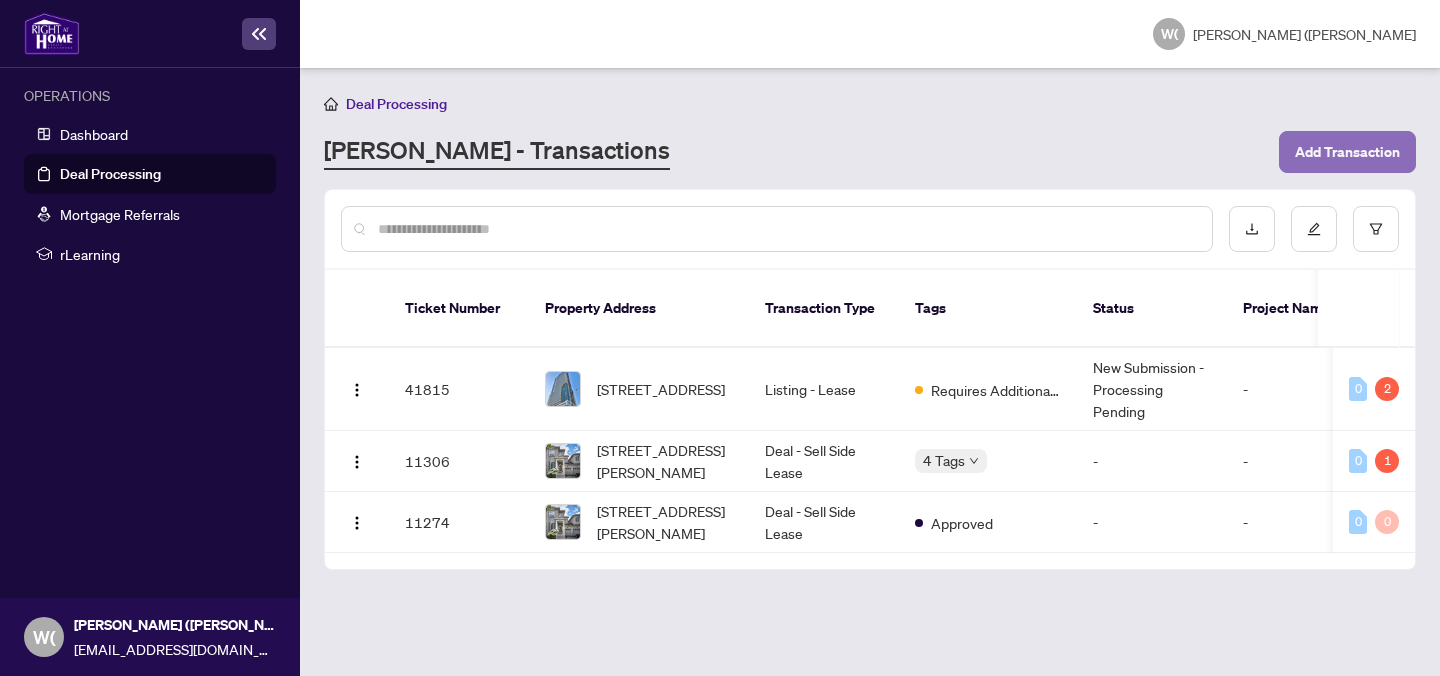click on "Add Transaction" at bounding box center (1347, 152) 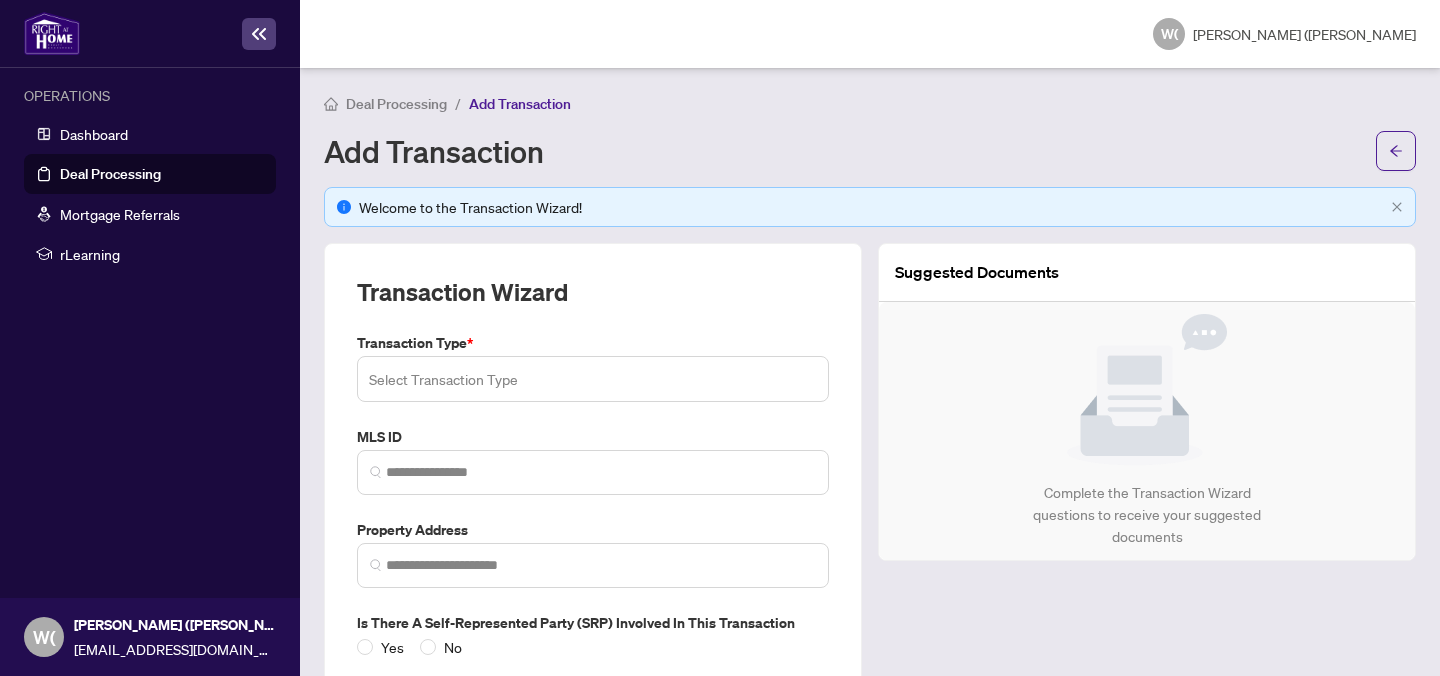 click at bounding box center (593, 379) 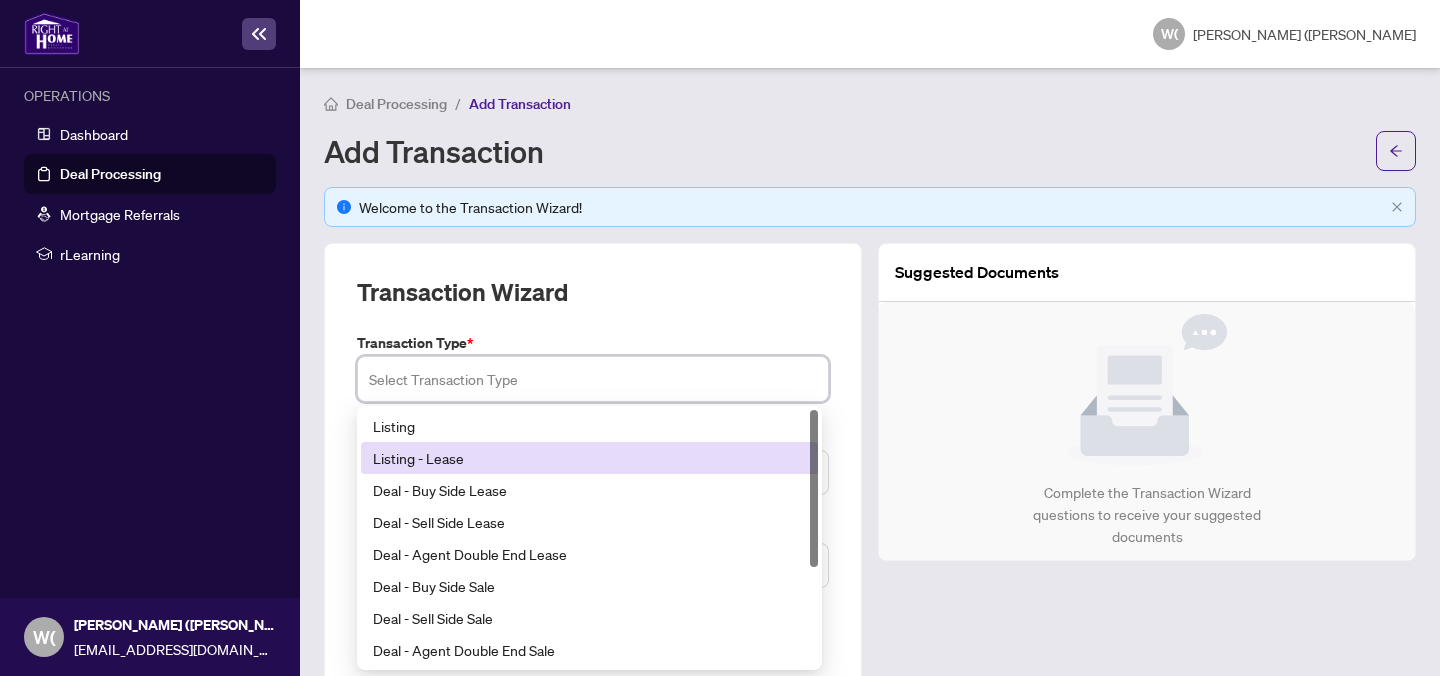 click on "Listing - Lease" at bounding box center (589, 458) 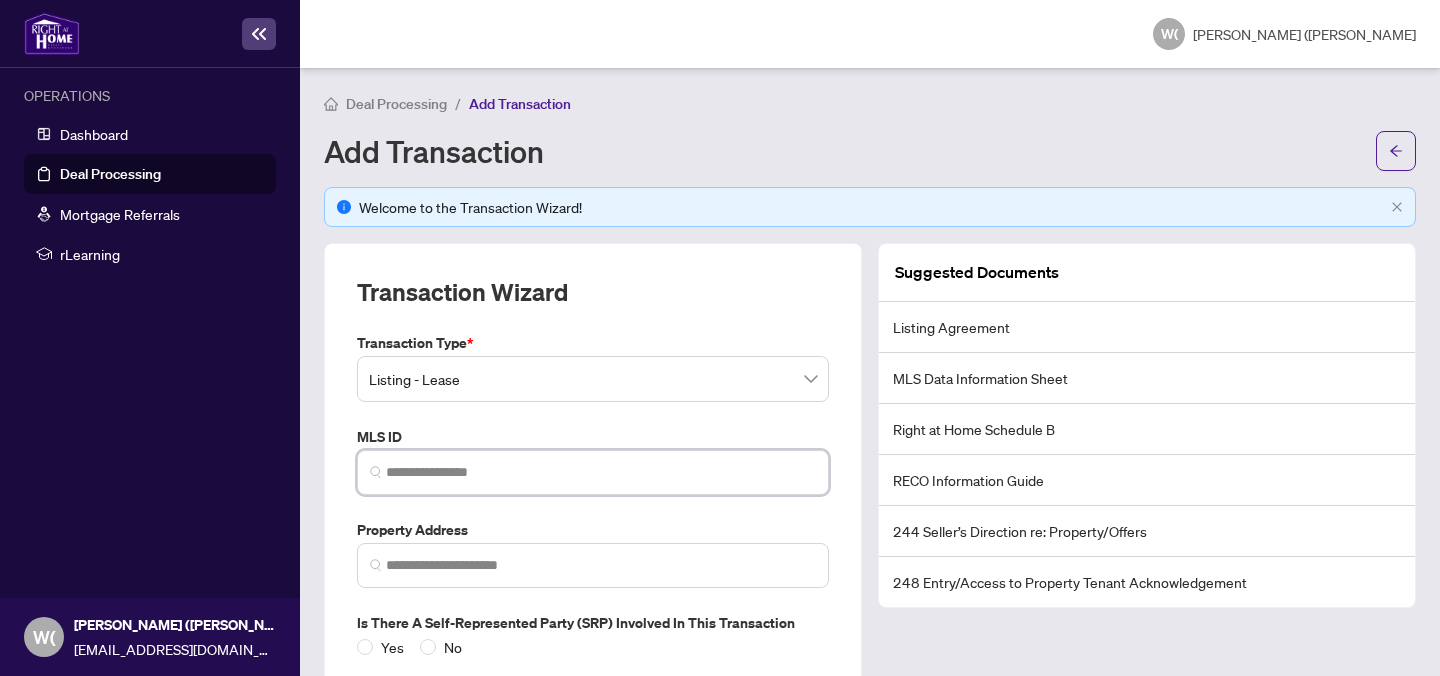 click at bounding box center [601, 472] 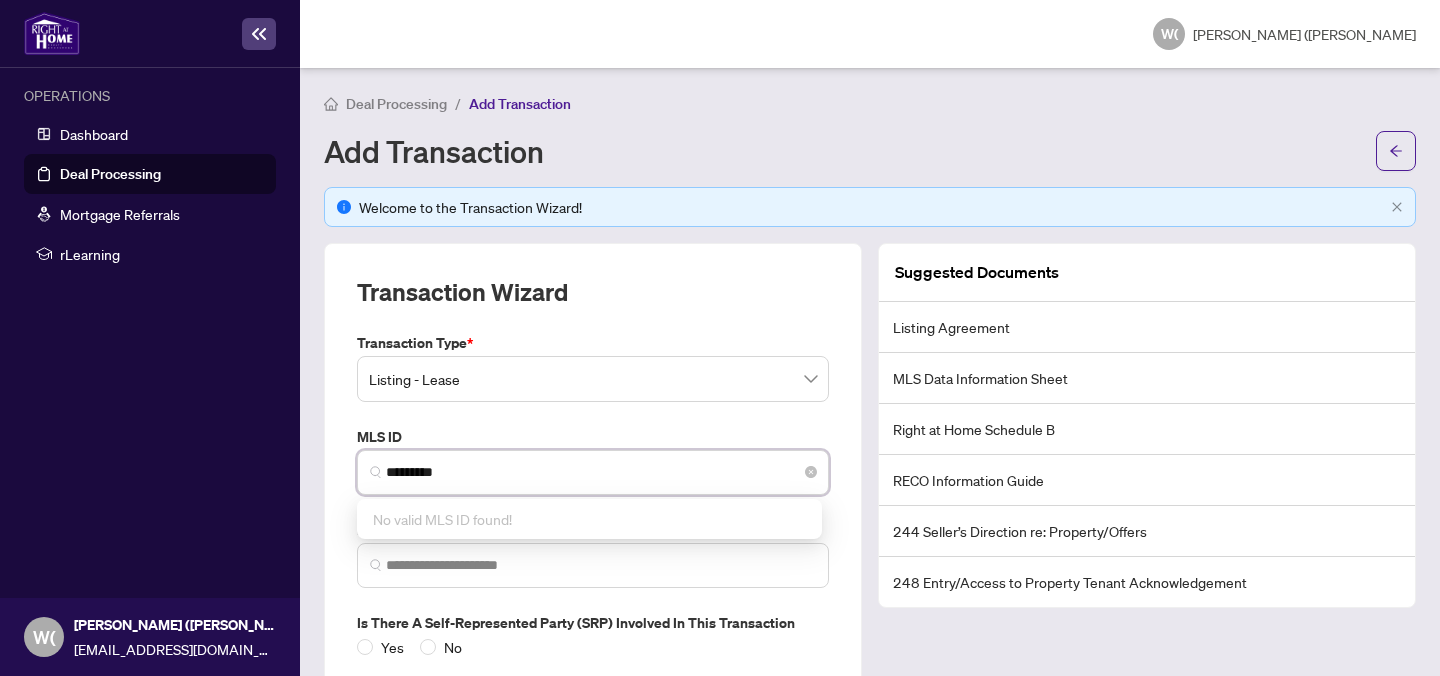 drag, startPoint x: 400, startPoint y: 476, endPoint x: 428, endPoint y: 479, distance: 28.160255 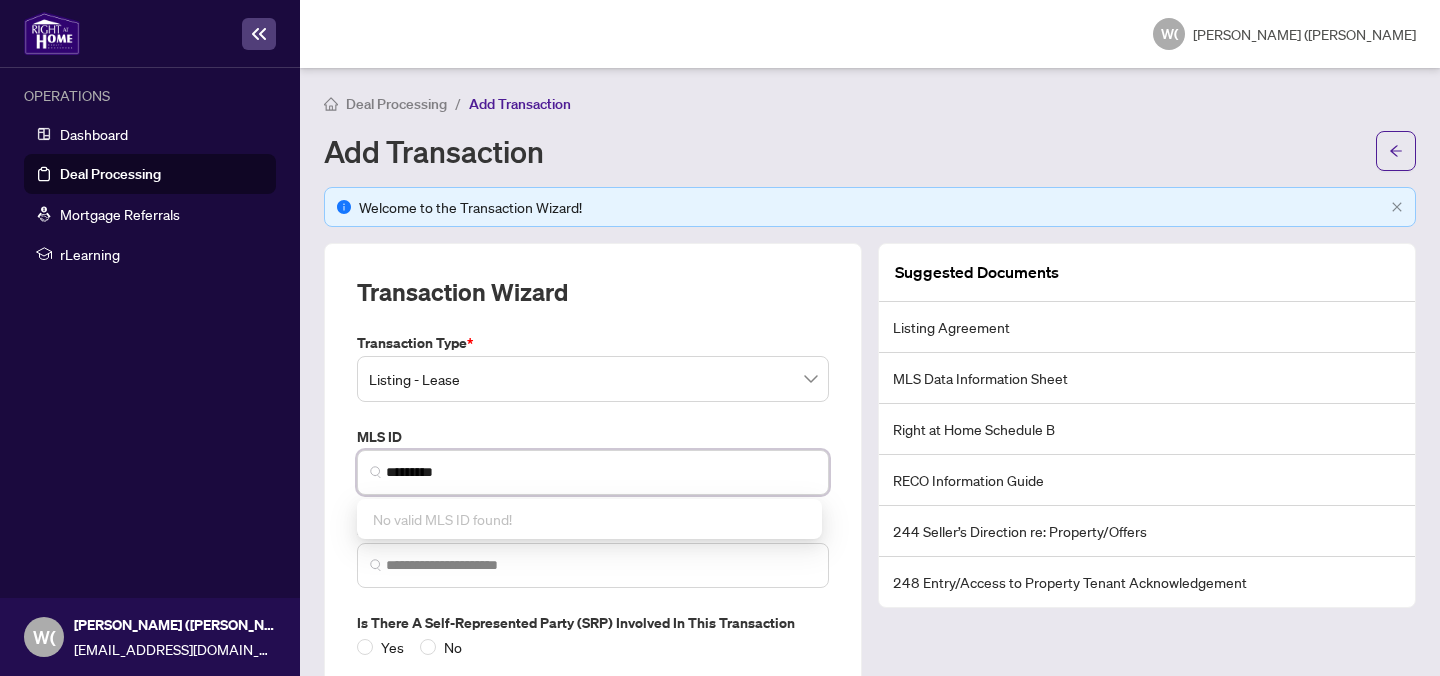 type on "*********" 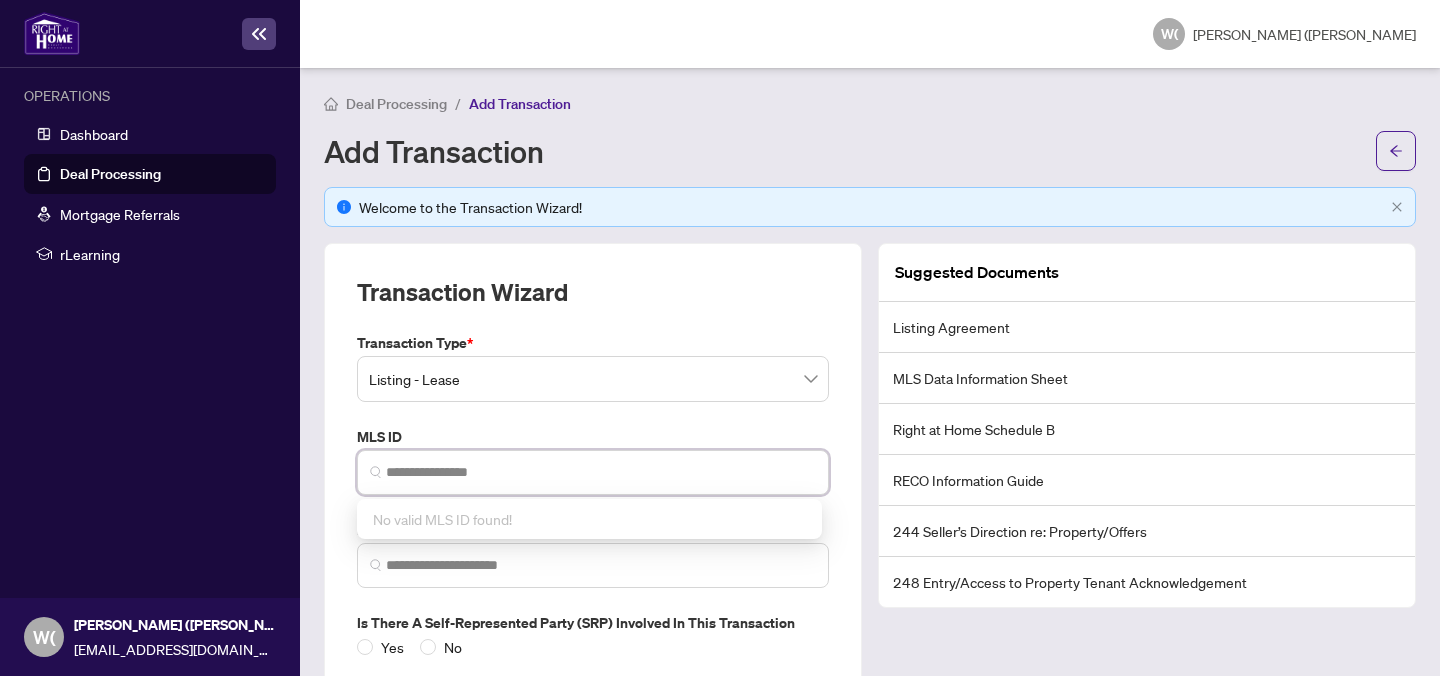 paste on "*********" 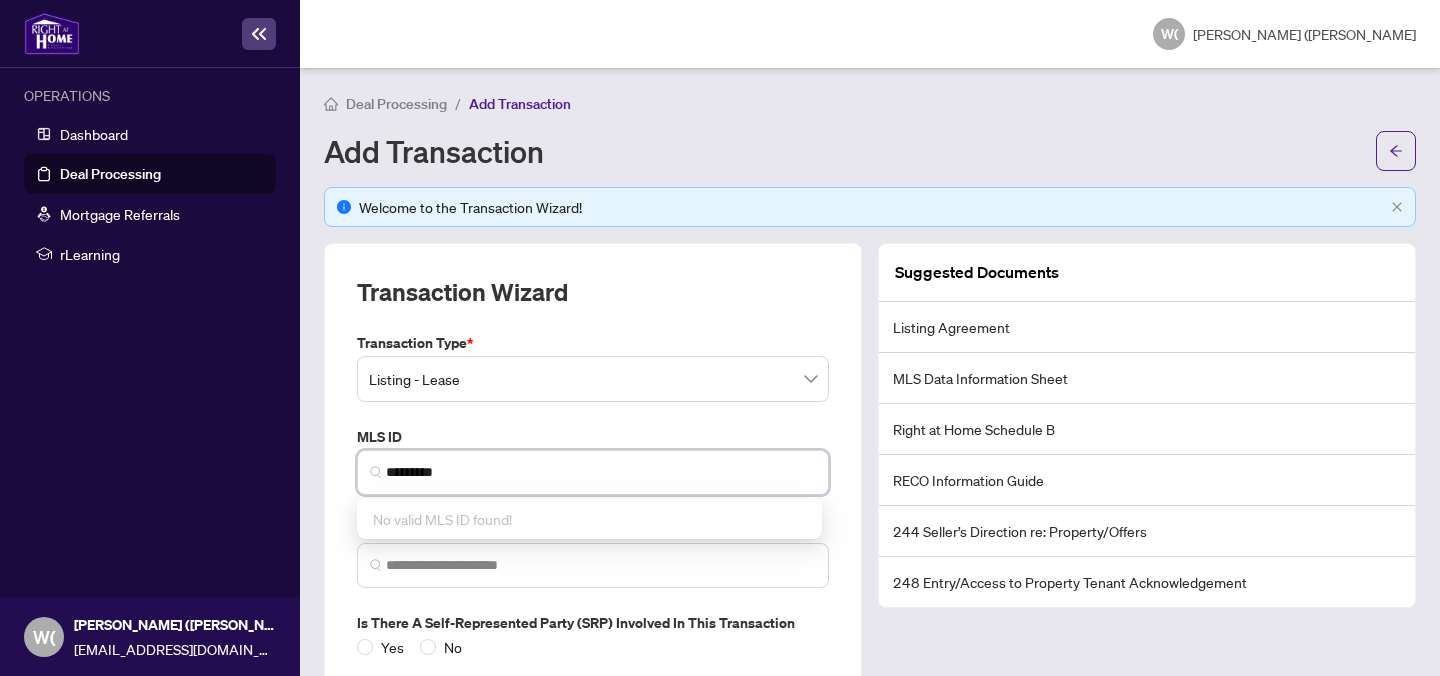 type on "*********" 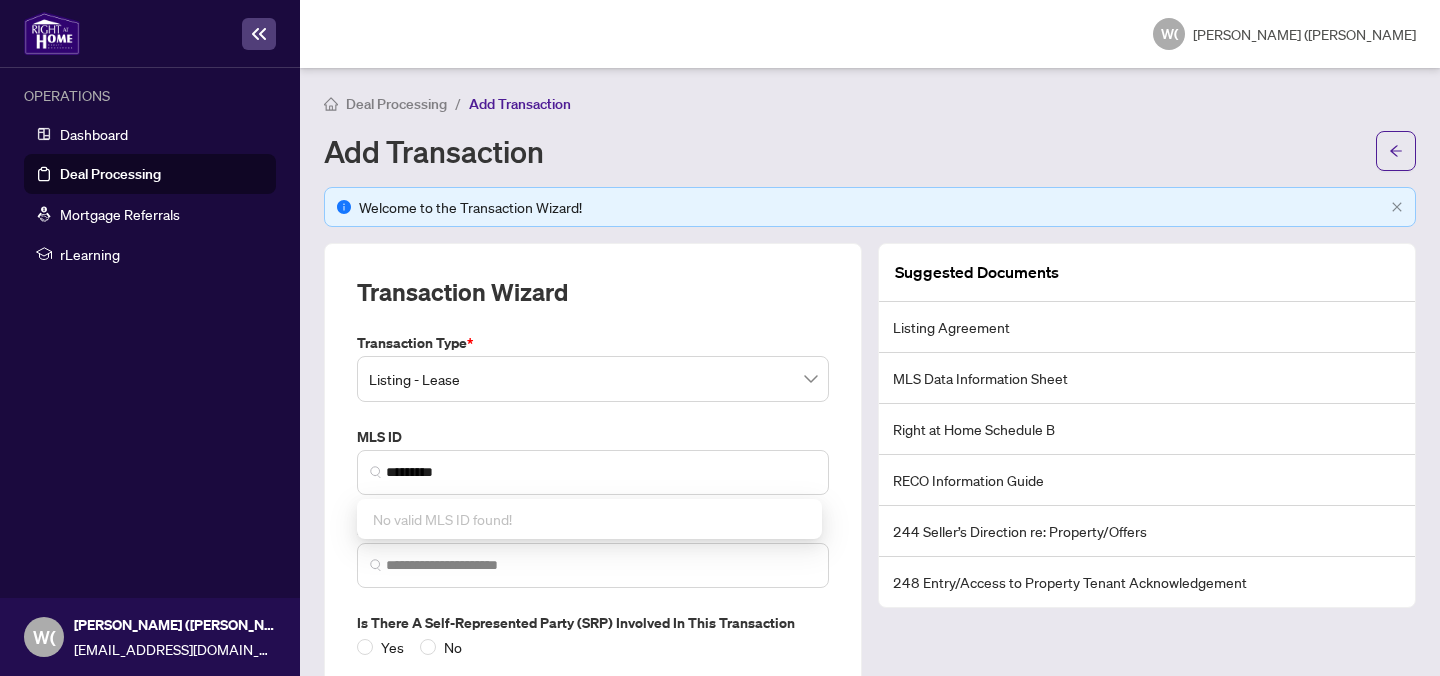 click on "MLS ID" at bounding box center [593, 437] 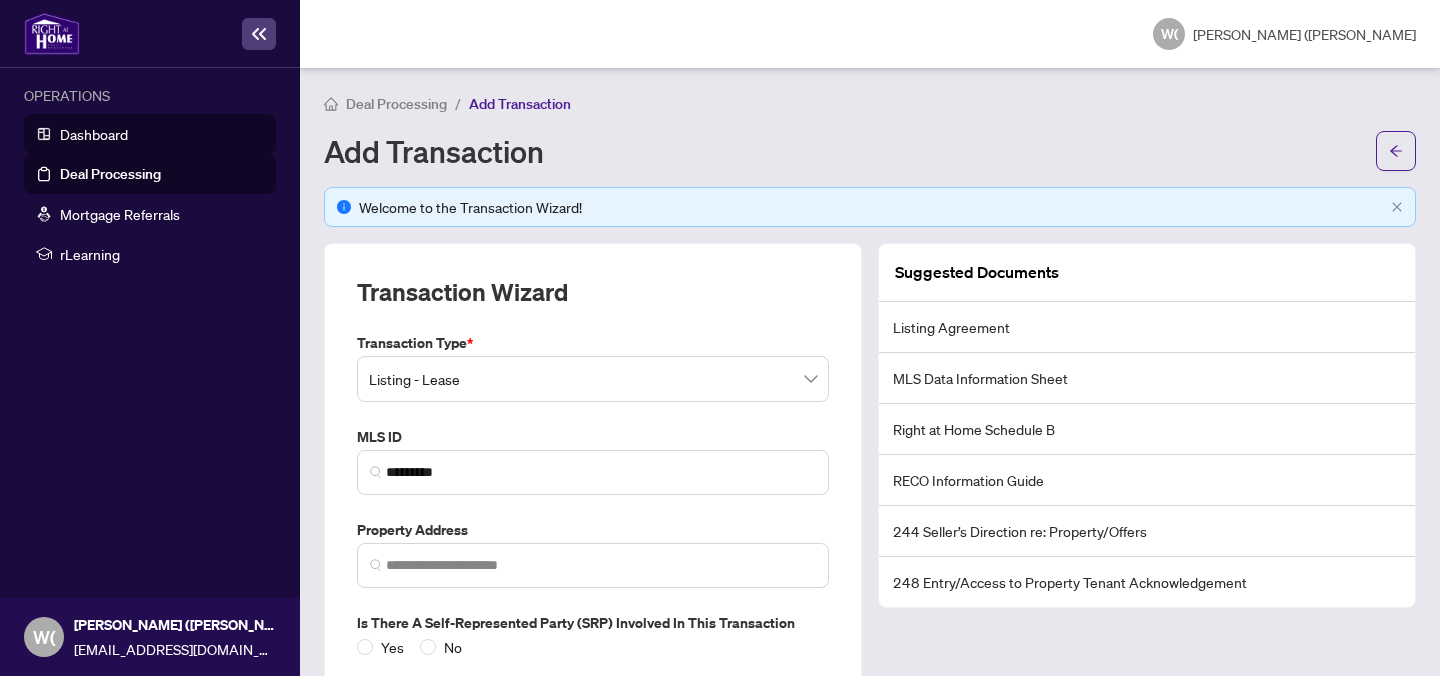 click on "Dashboard" at bounding box center (94, 134) 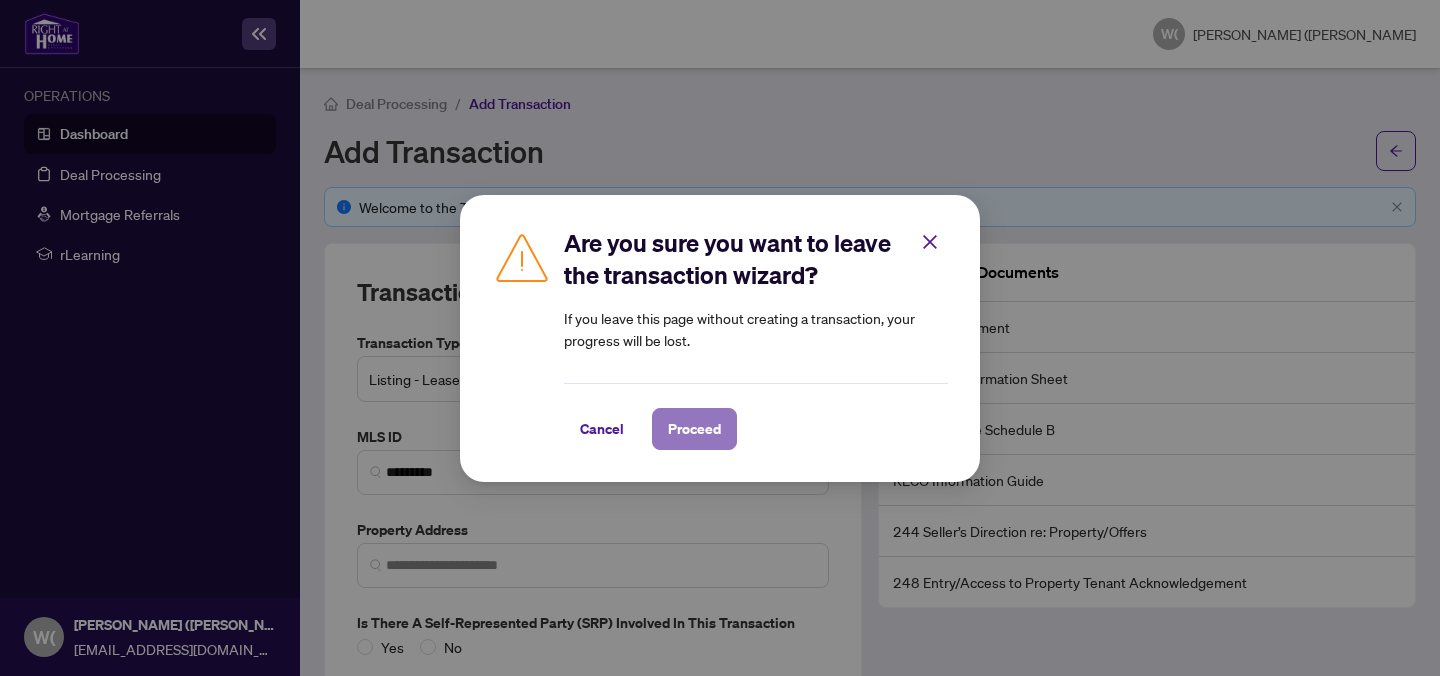 click on "Proceed" at bounding box center [694, 429] 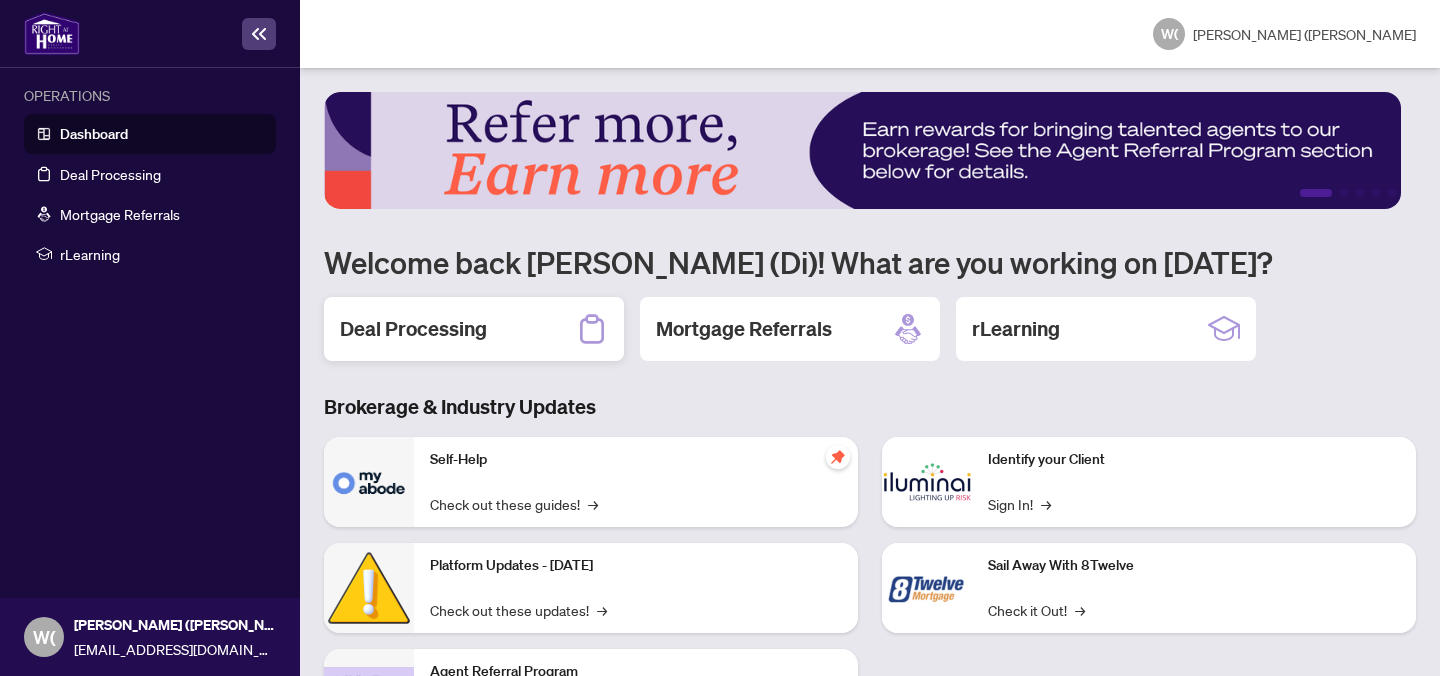 click on "Deal Processing" at bounding box center (474, 329) 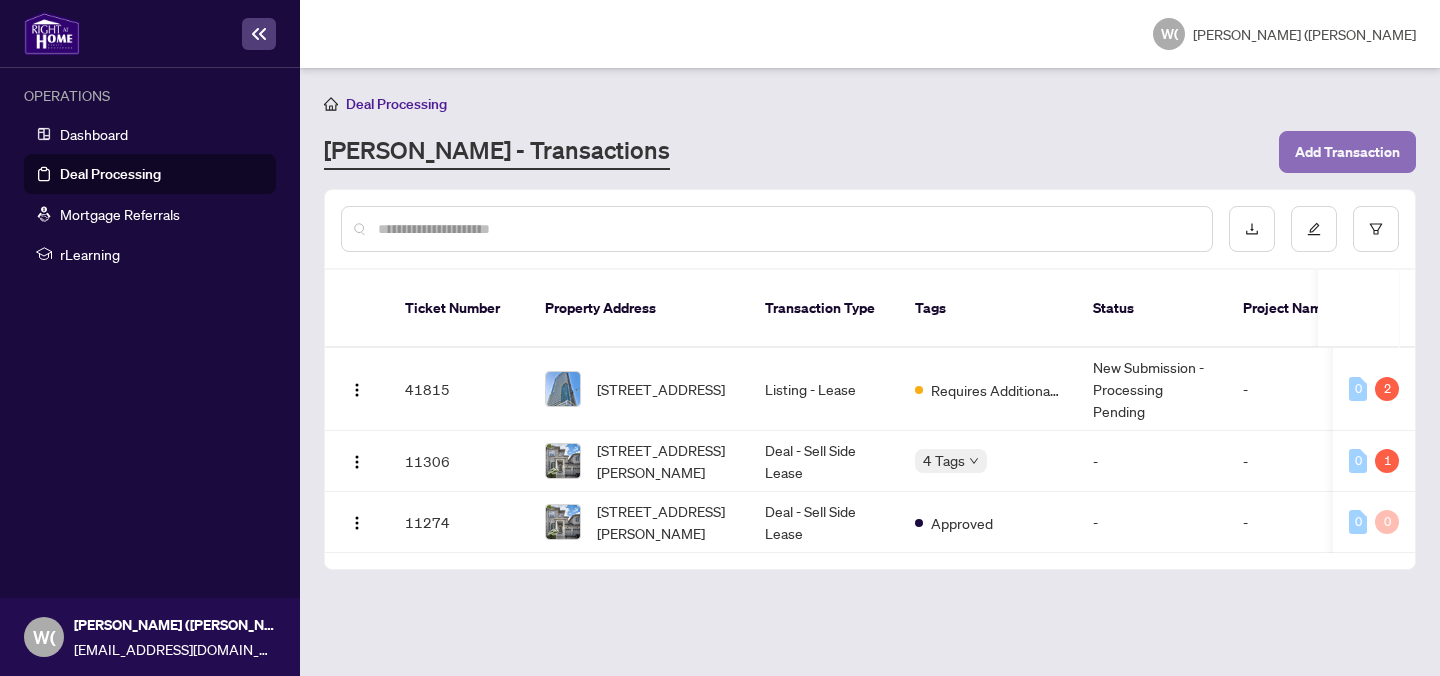 click on "Add Transaction" at bounding box center (1347, 152) 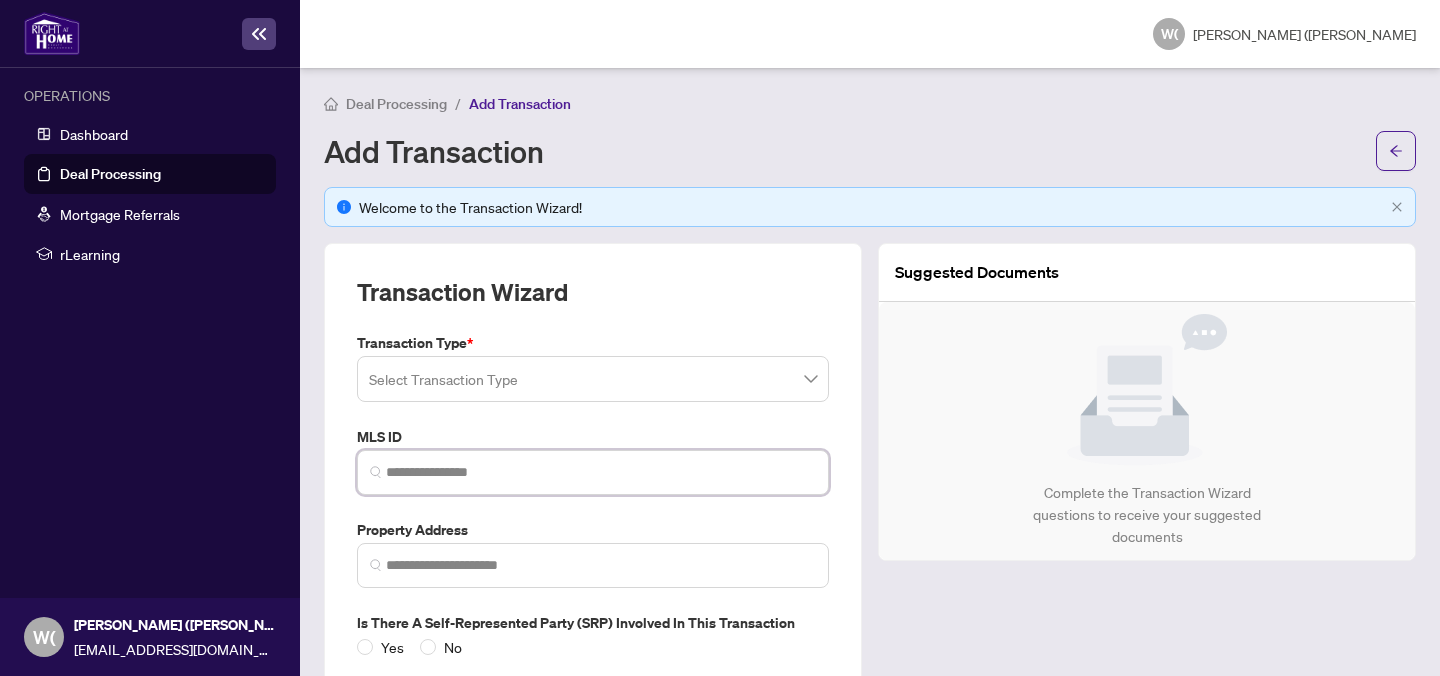 click at bounding box center (601, 472) 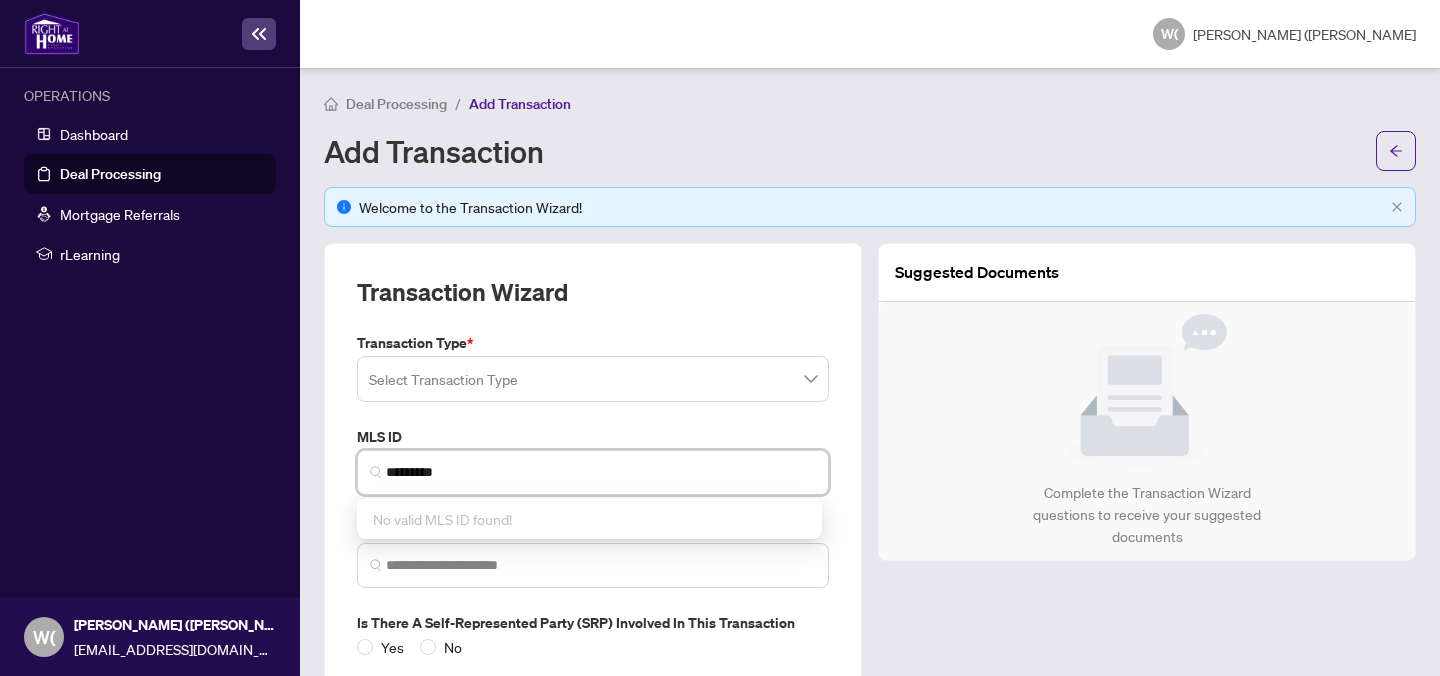 type on "*********" 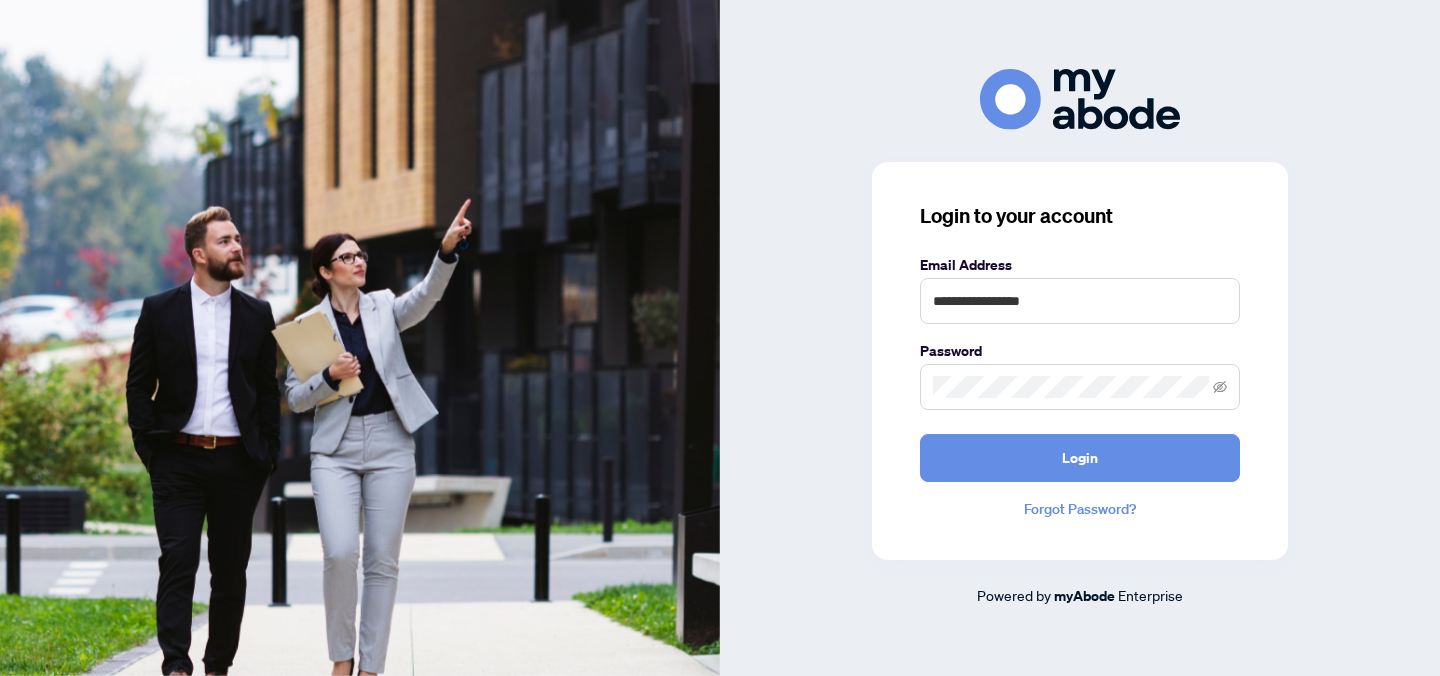 scroll, scrollTop: 0, scrollLeft: 0, axis: both 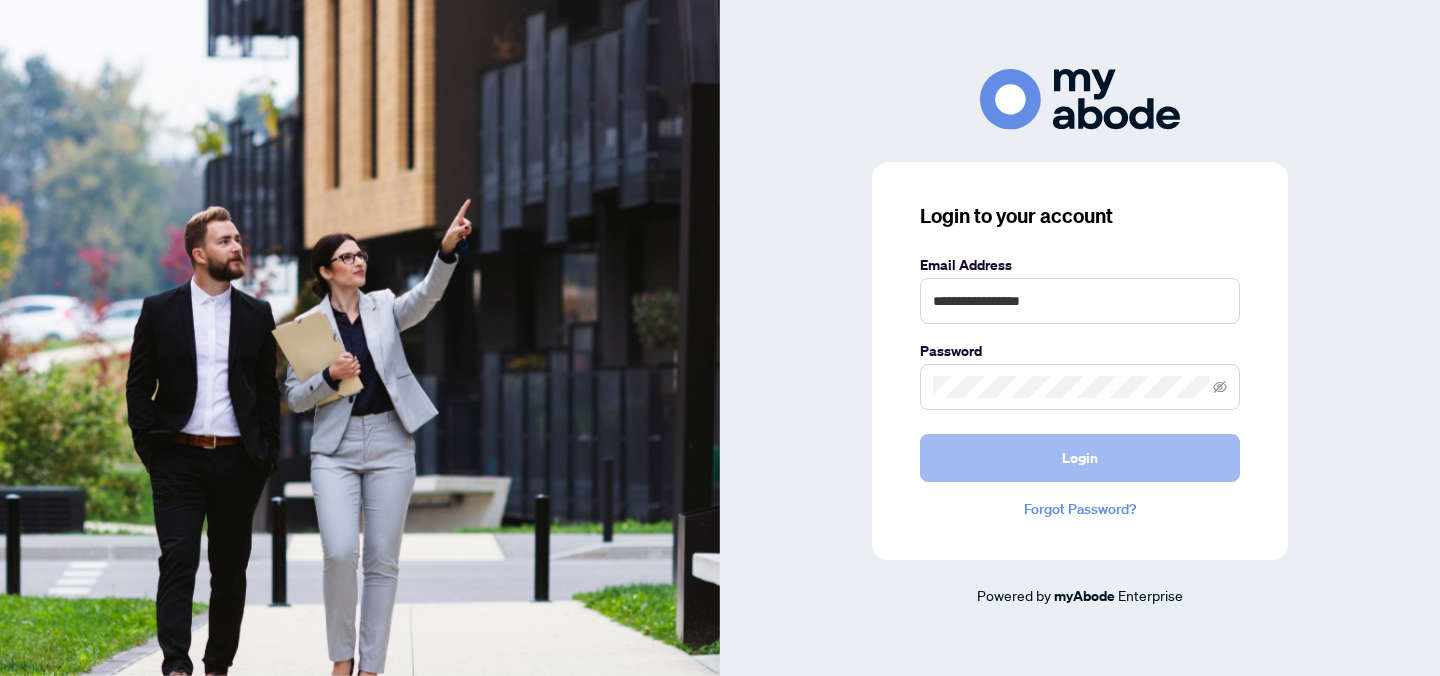 click on "Login" at bounding box center [1080, 458] 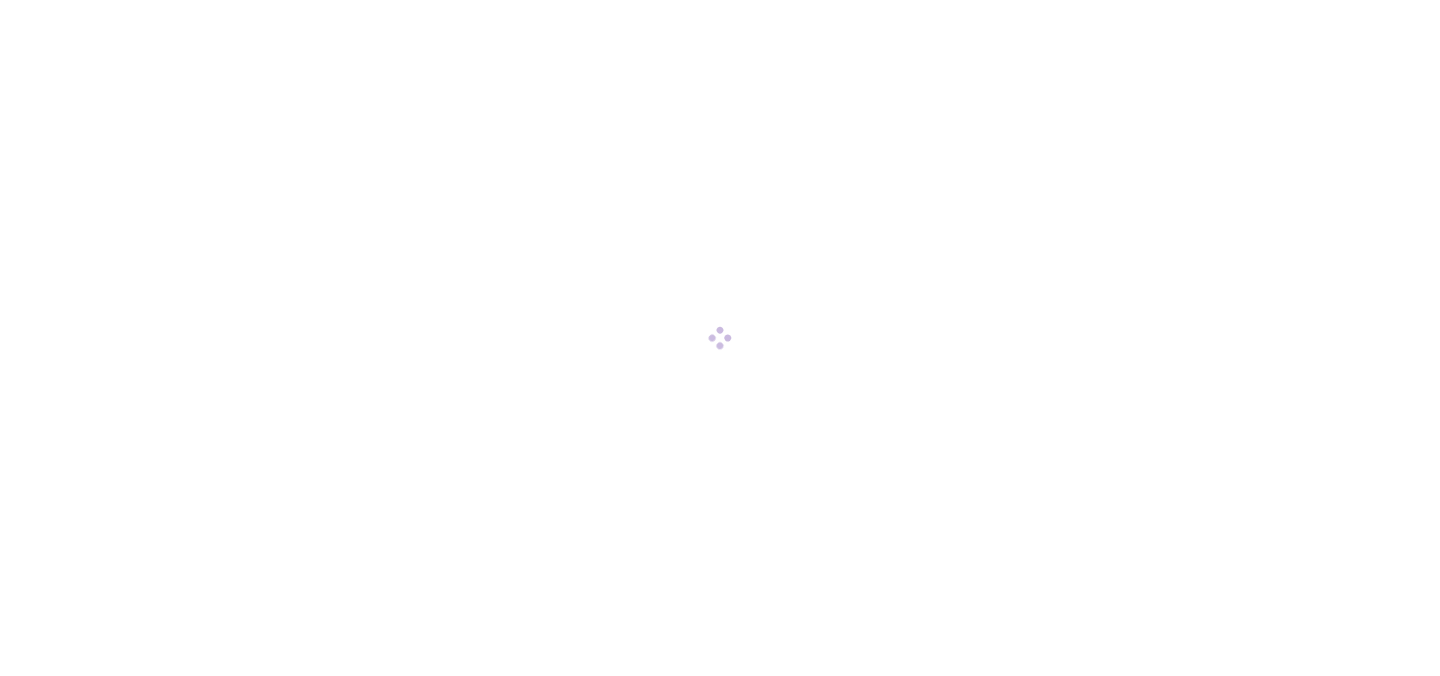 scroll, scrollTop: 0, scrollLeft: 0, axis: both 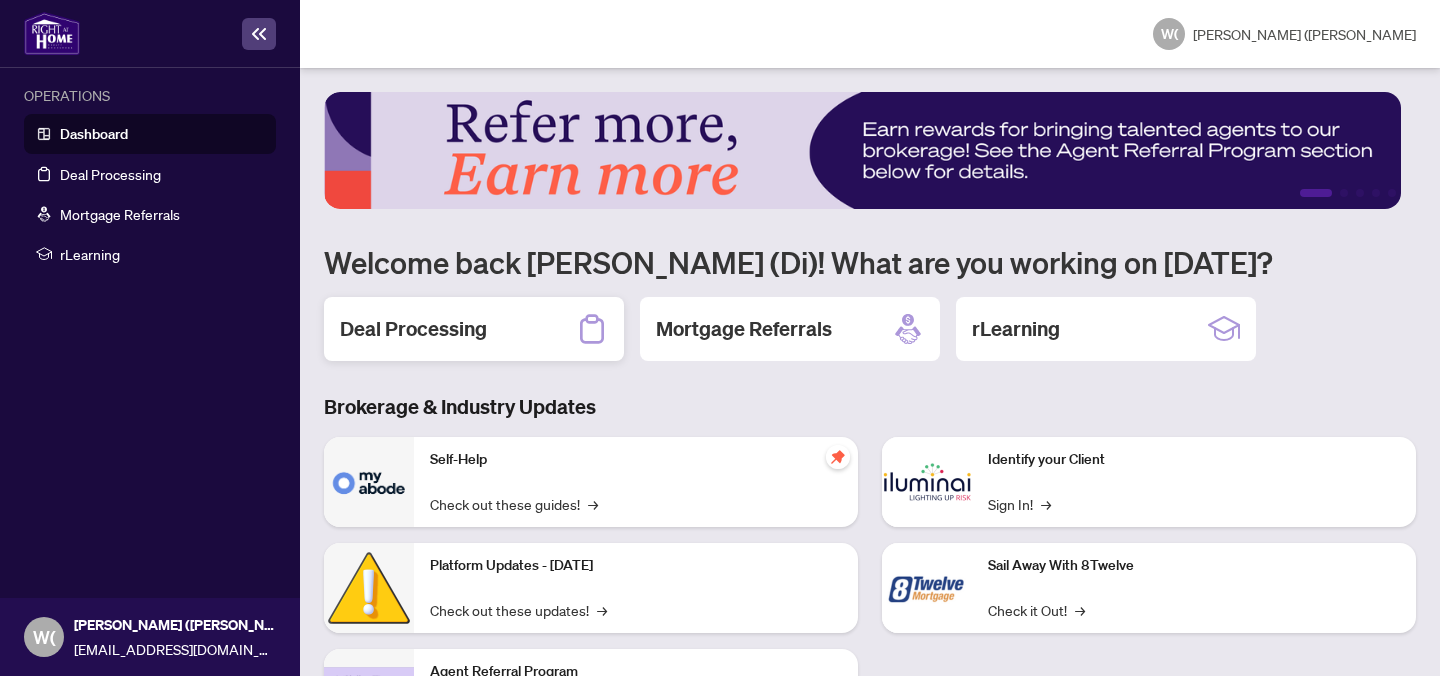 click on "Deal Processing" at bounding box center [474, 329] 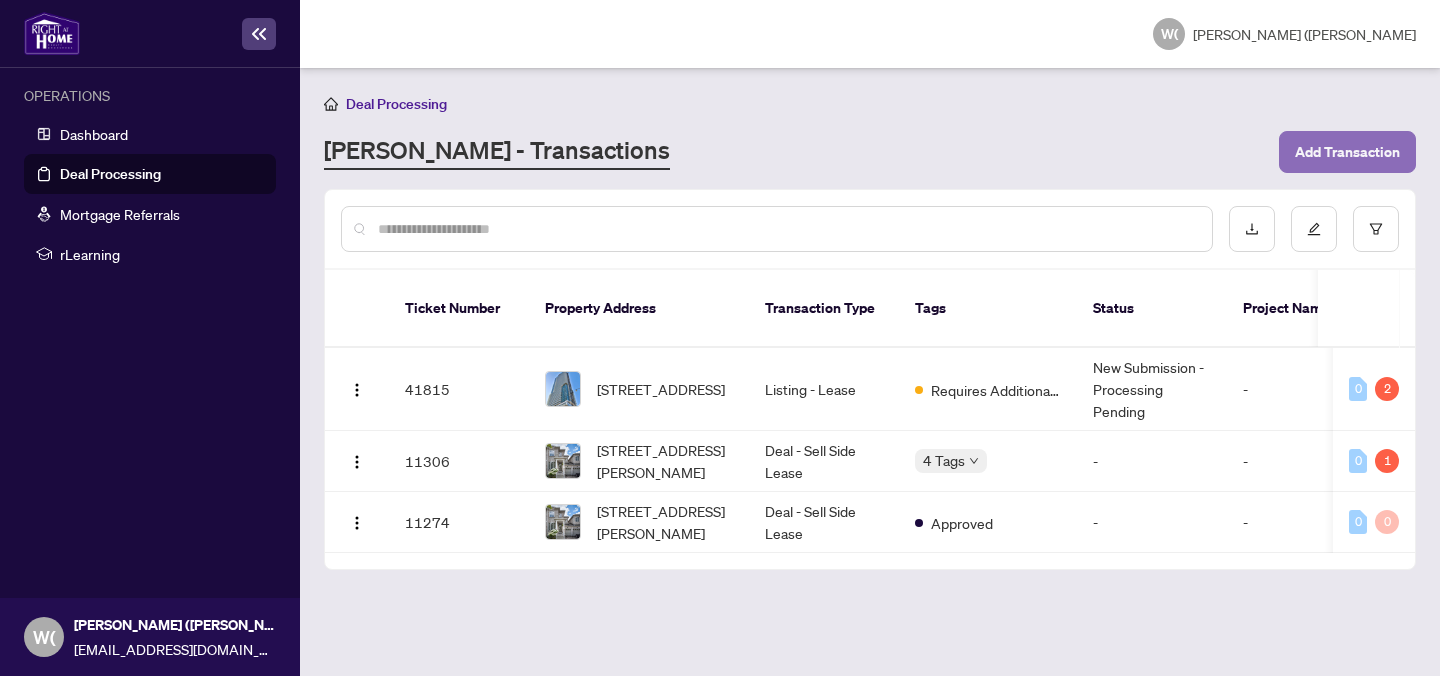 click on "Add Transaction" at bounding box center [1347, 152] 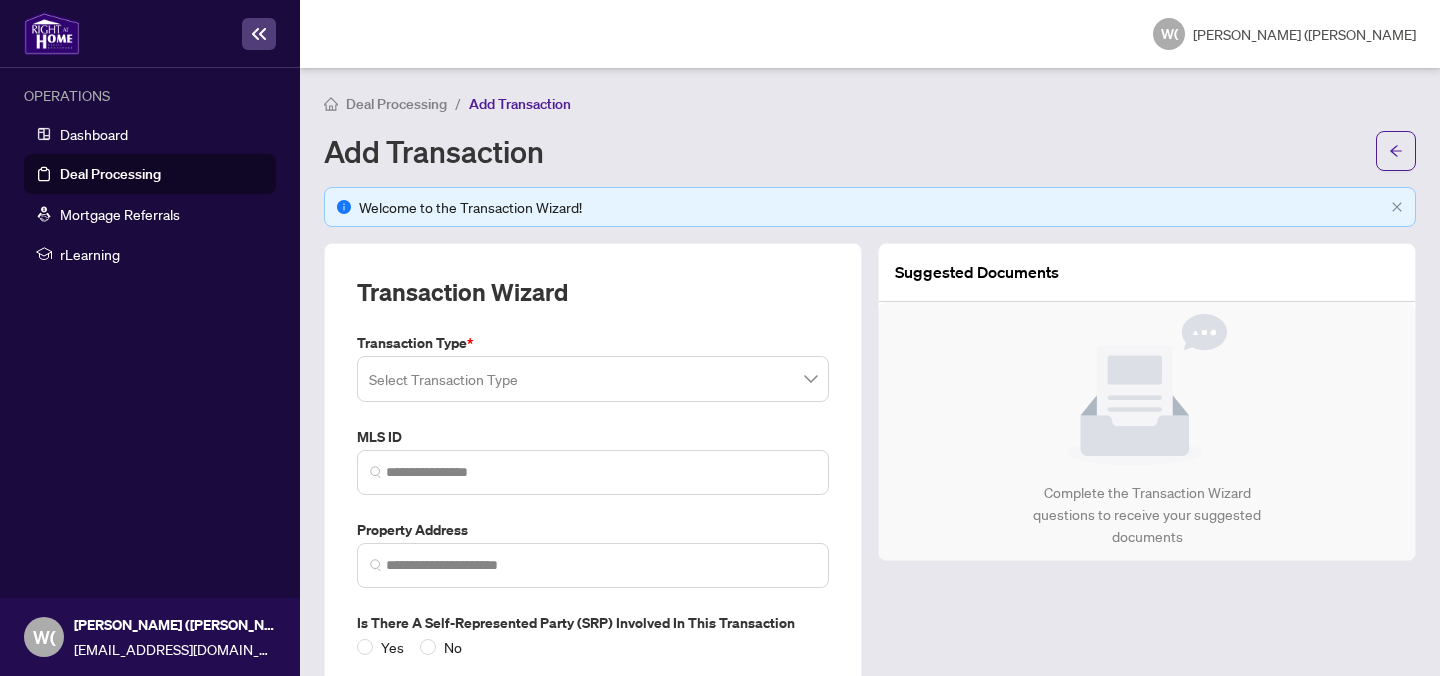 click at bounding box center (593, 379) 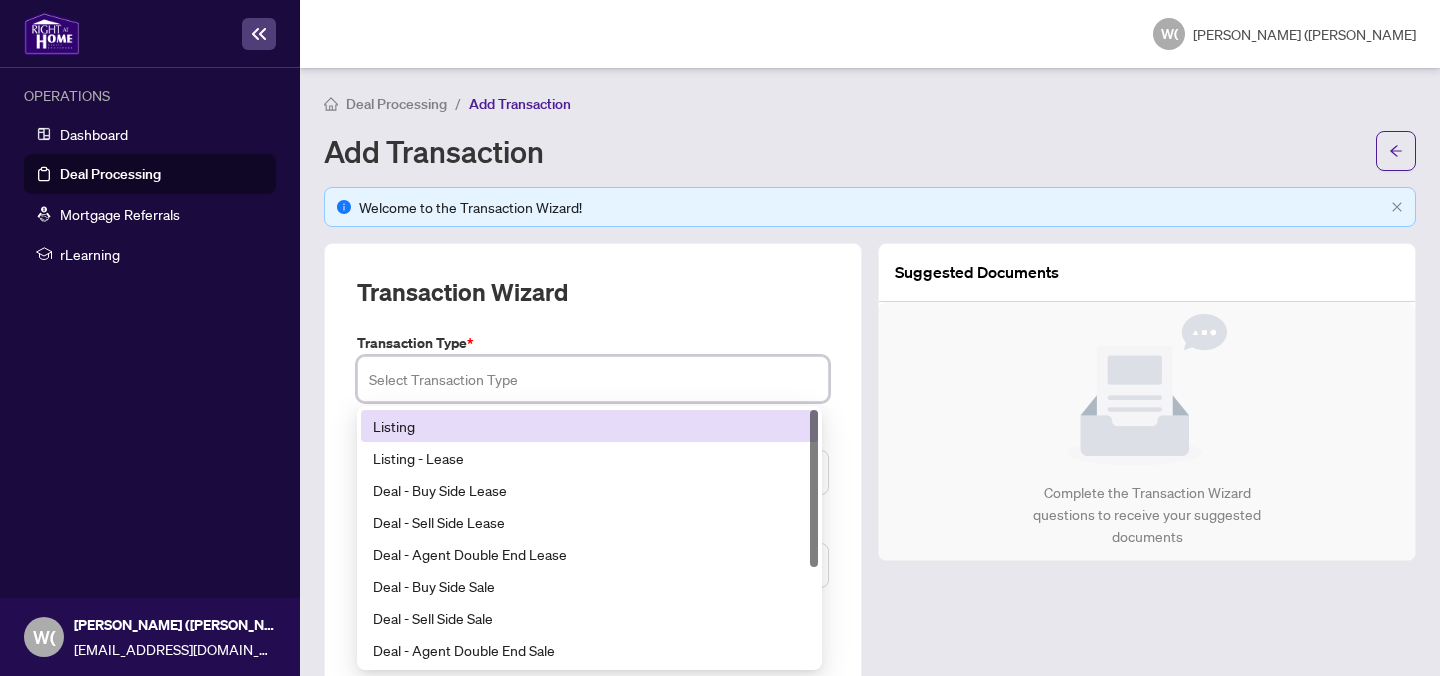 click on "Listing" at bounding box center (589, 426) 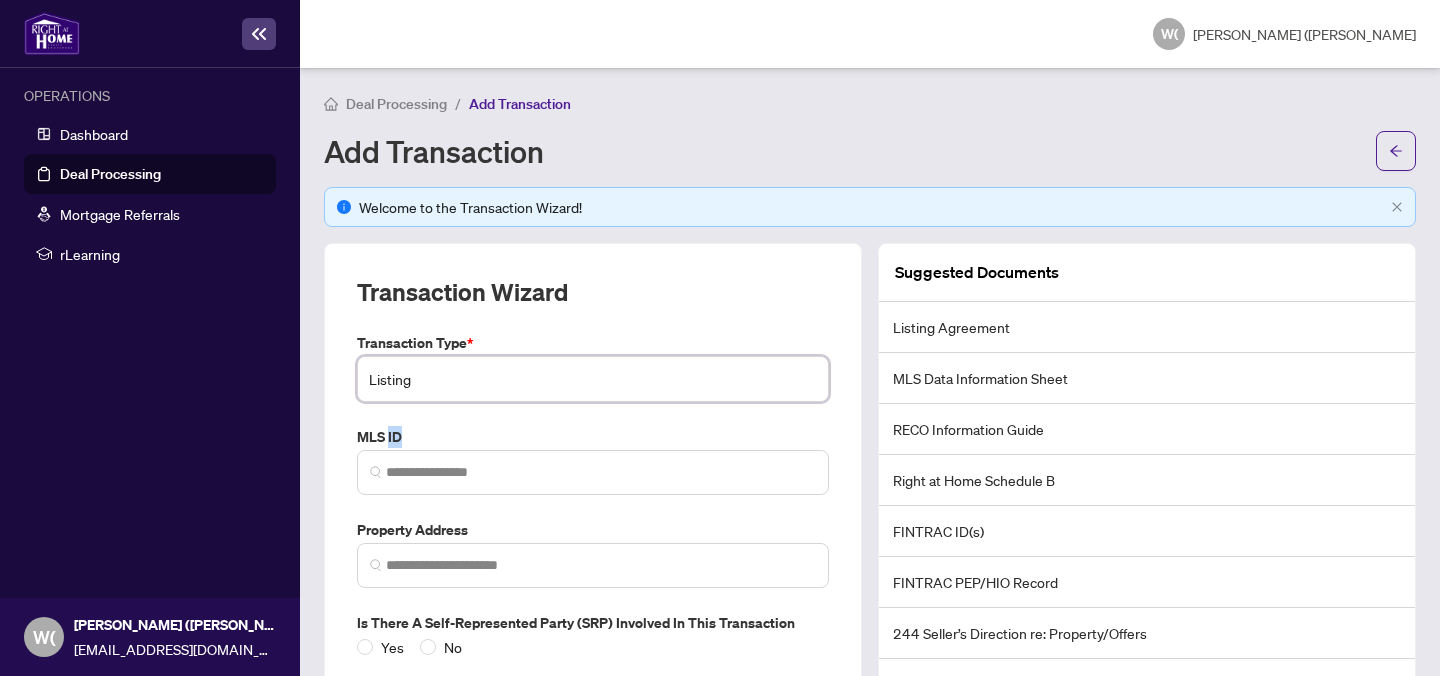 click on "MLS ID" at bounding box center (593, 437) 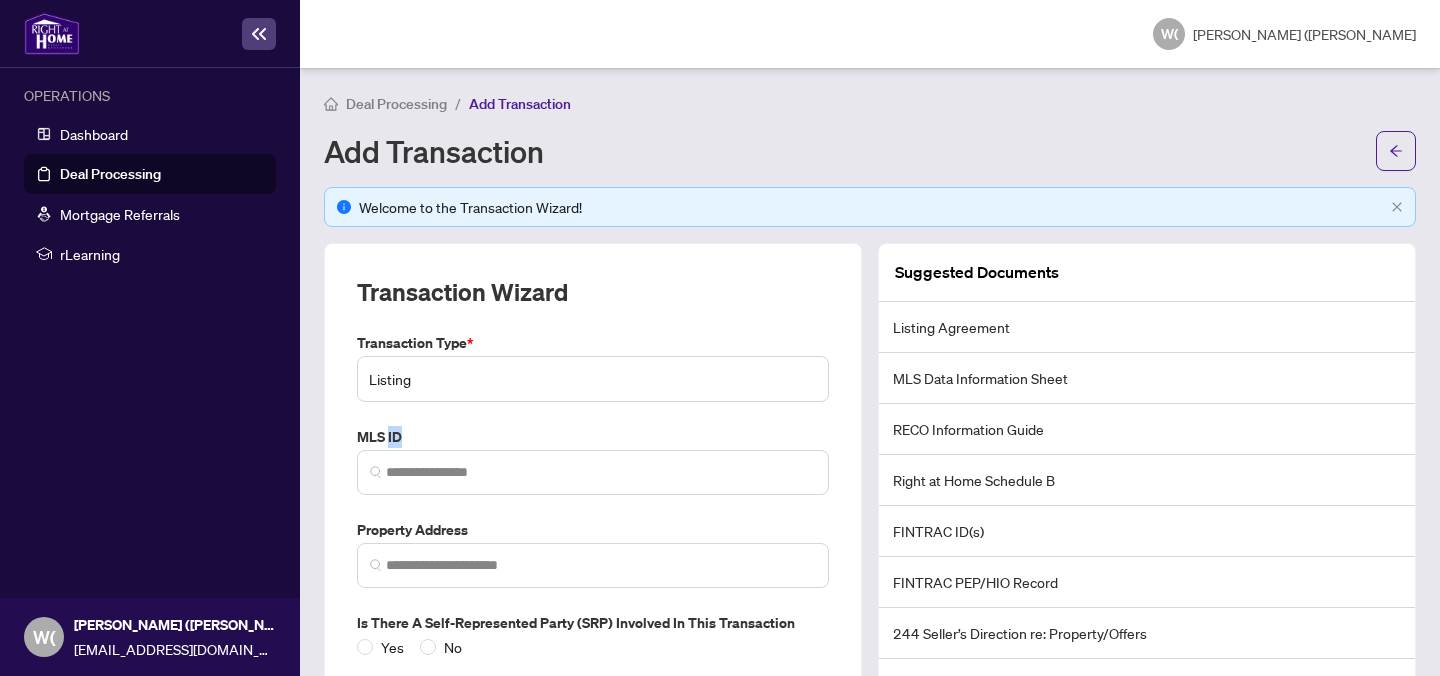 click on "Listing" at bounding box center [593, 379] 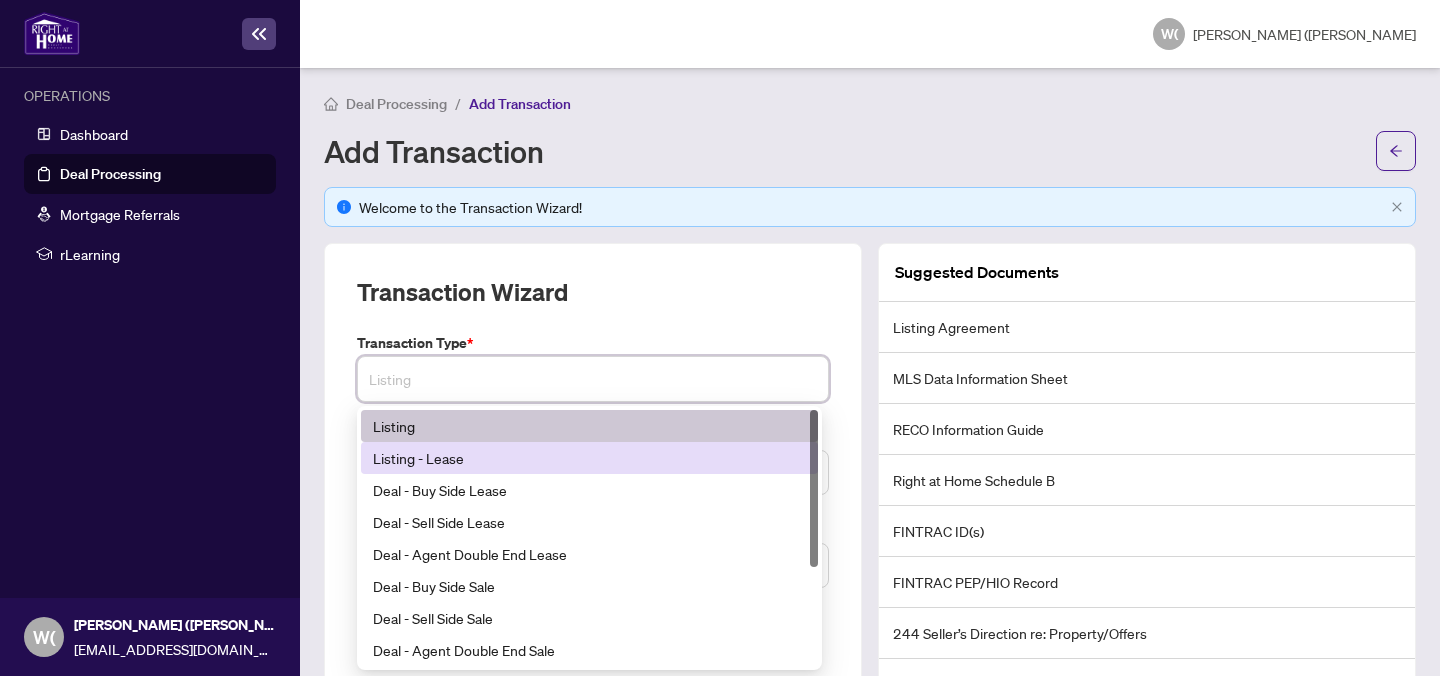 click on "Listing - Lease" at bounding box center [589, 458] 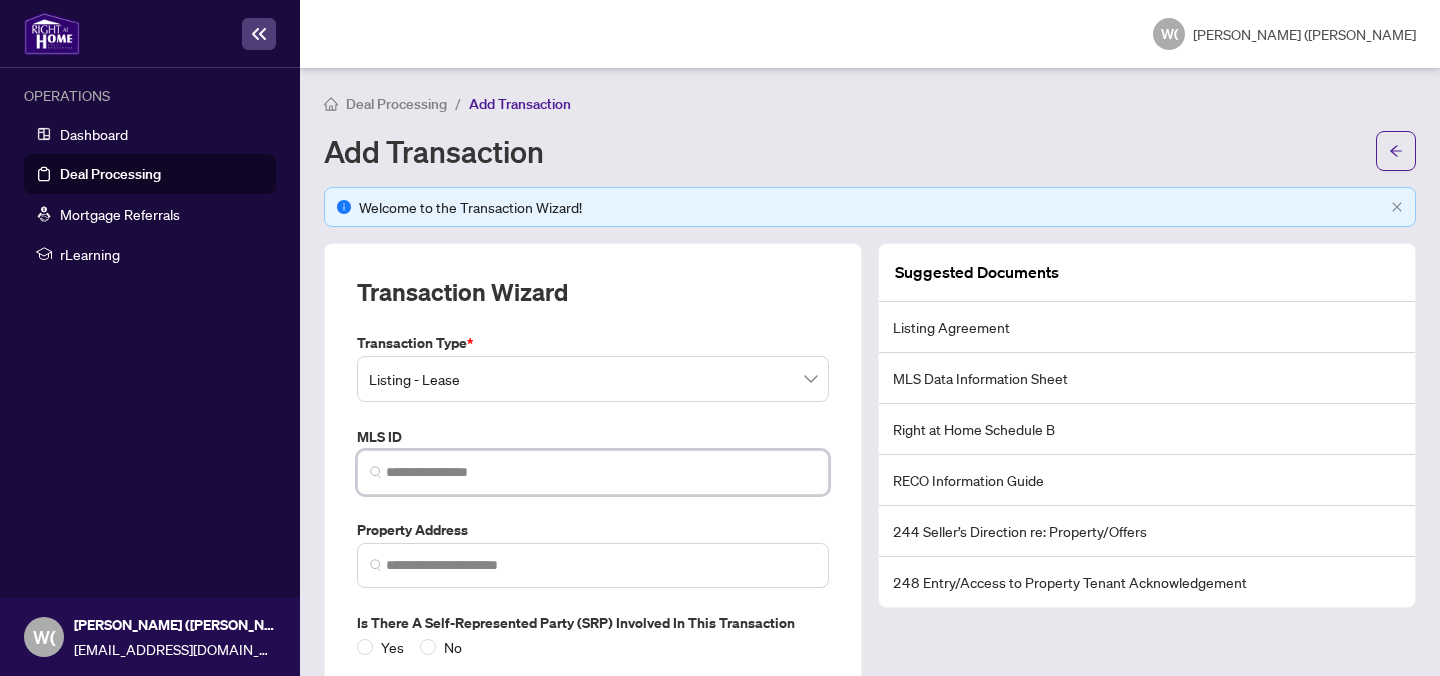 click at bounding box center (601, 472) 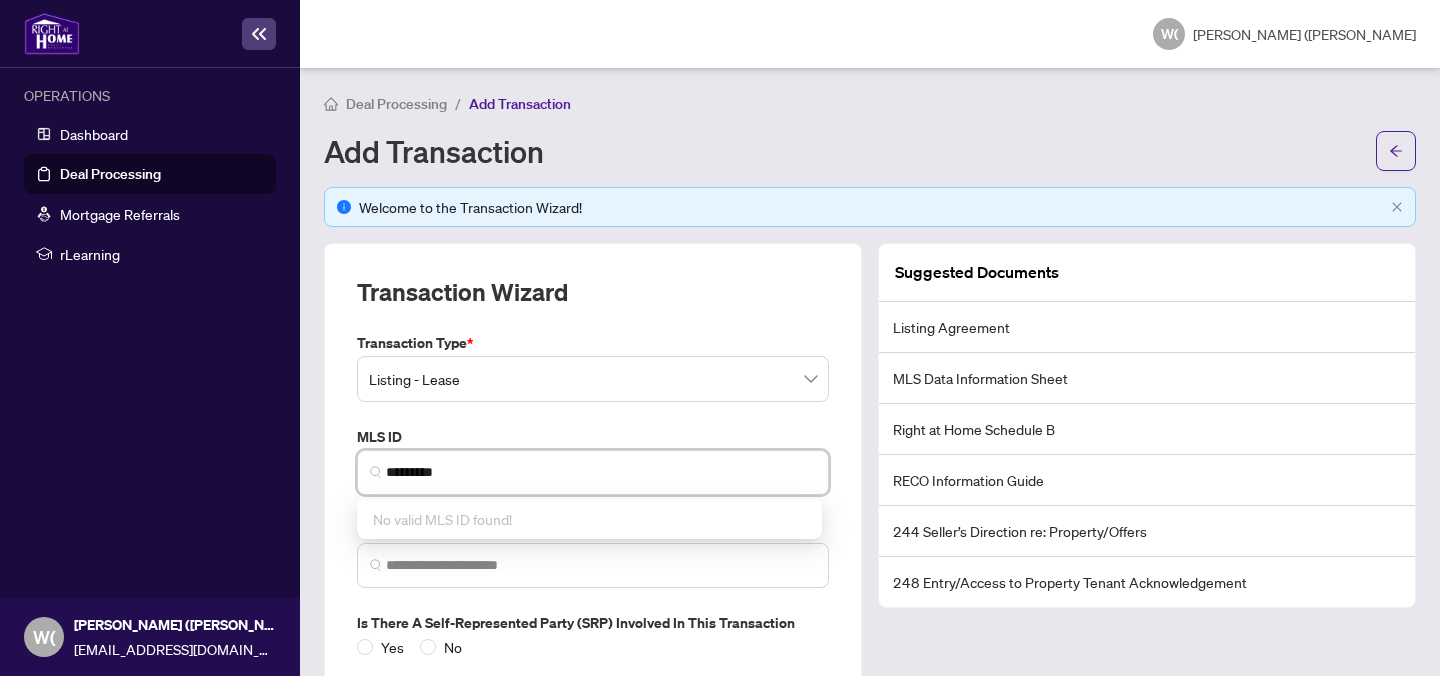 type on "*********" 